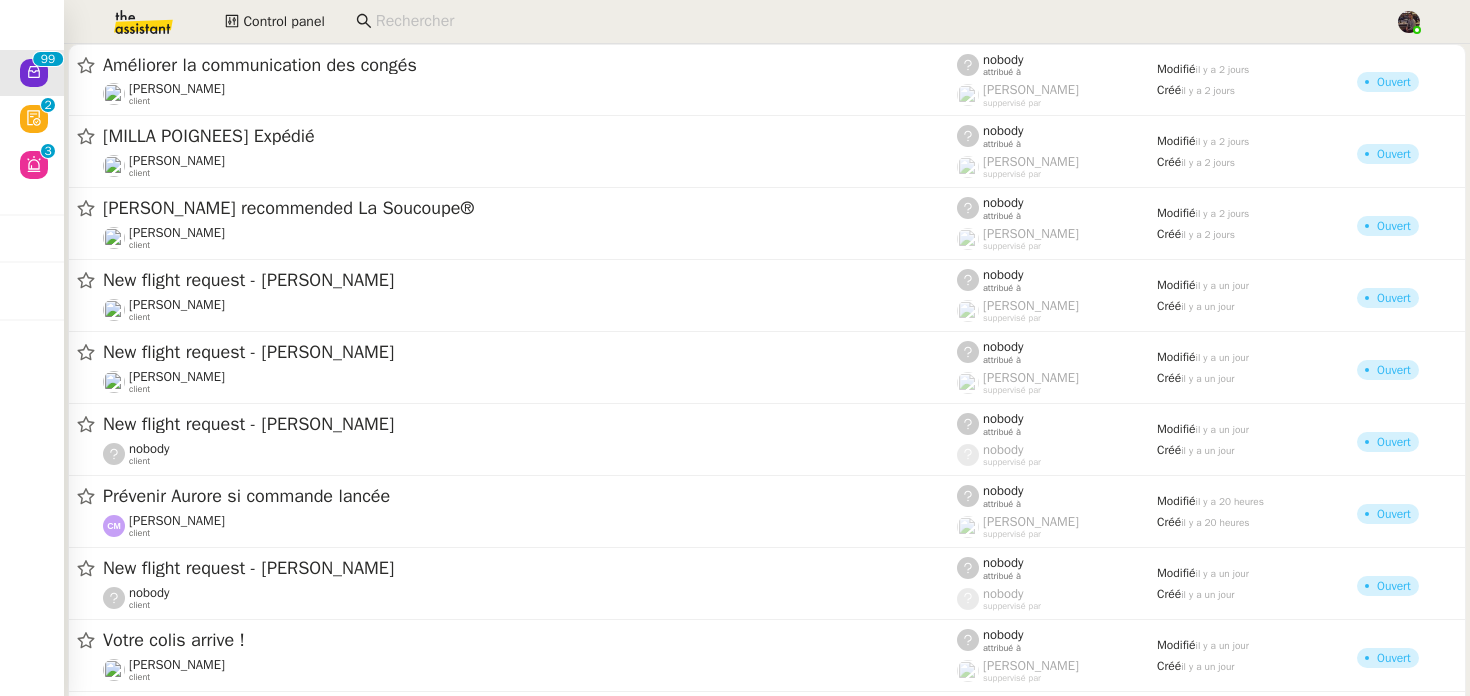 scroll, scrollTop: 0, scrollLeft: 0, axis: both 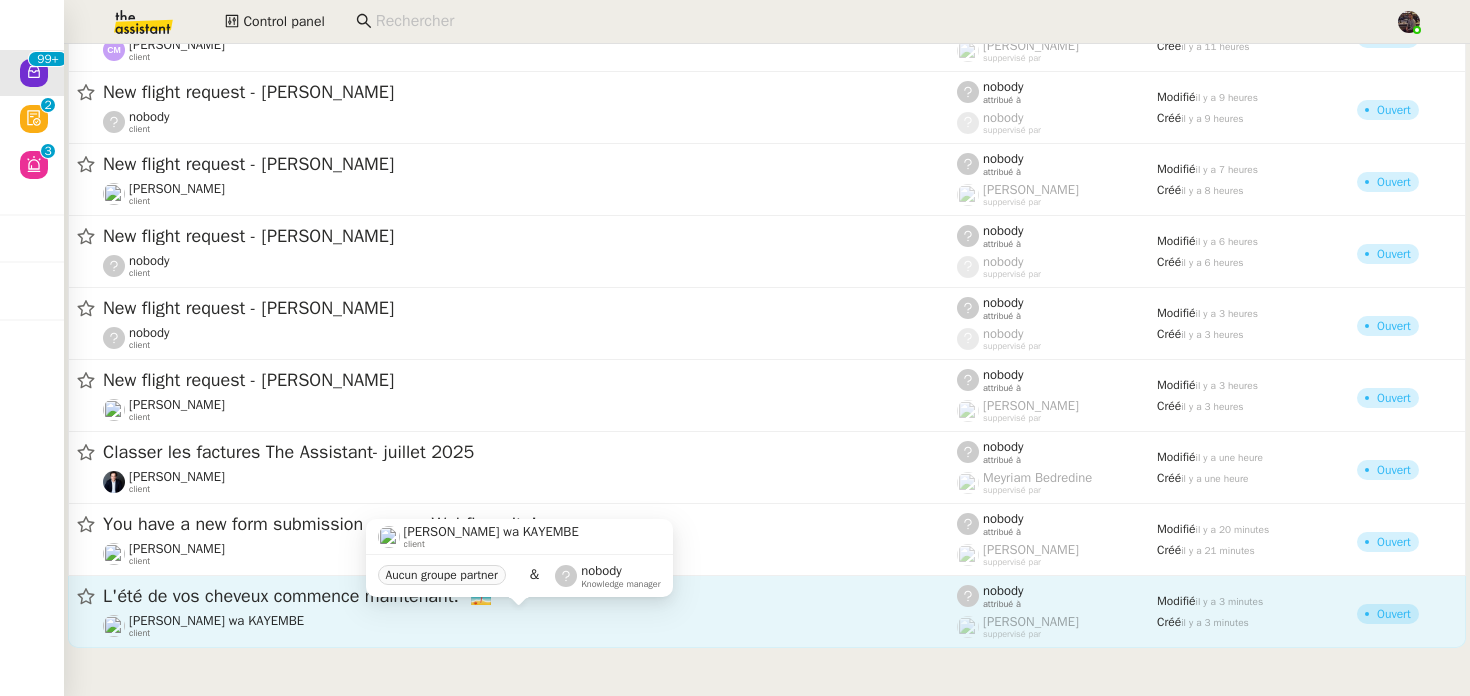 click on "Naomi OMEONGA wa KAYEMBE    client" 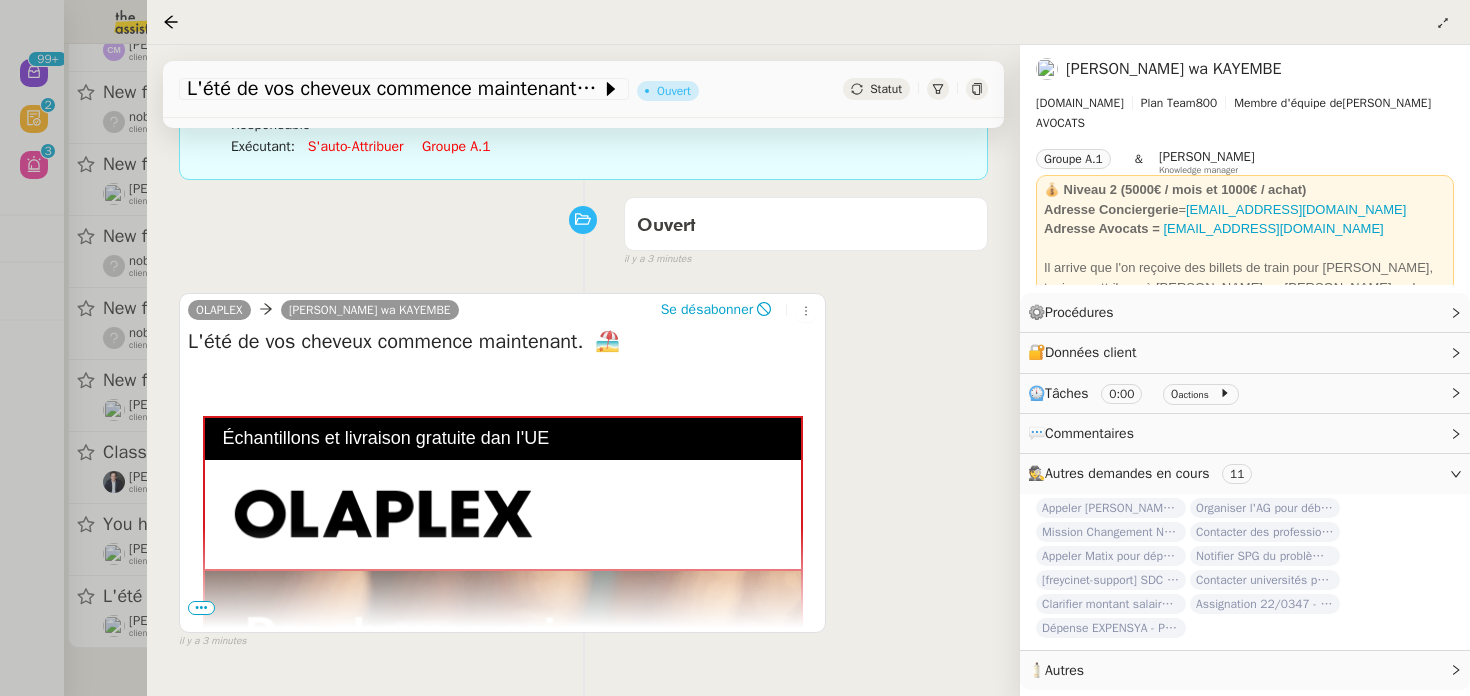 scroll, scrollTop: 230, scrollLeft: 0, axis: vertical 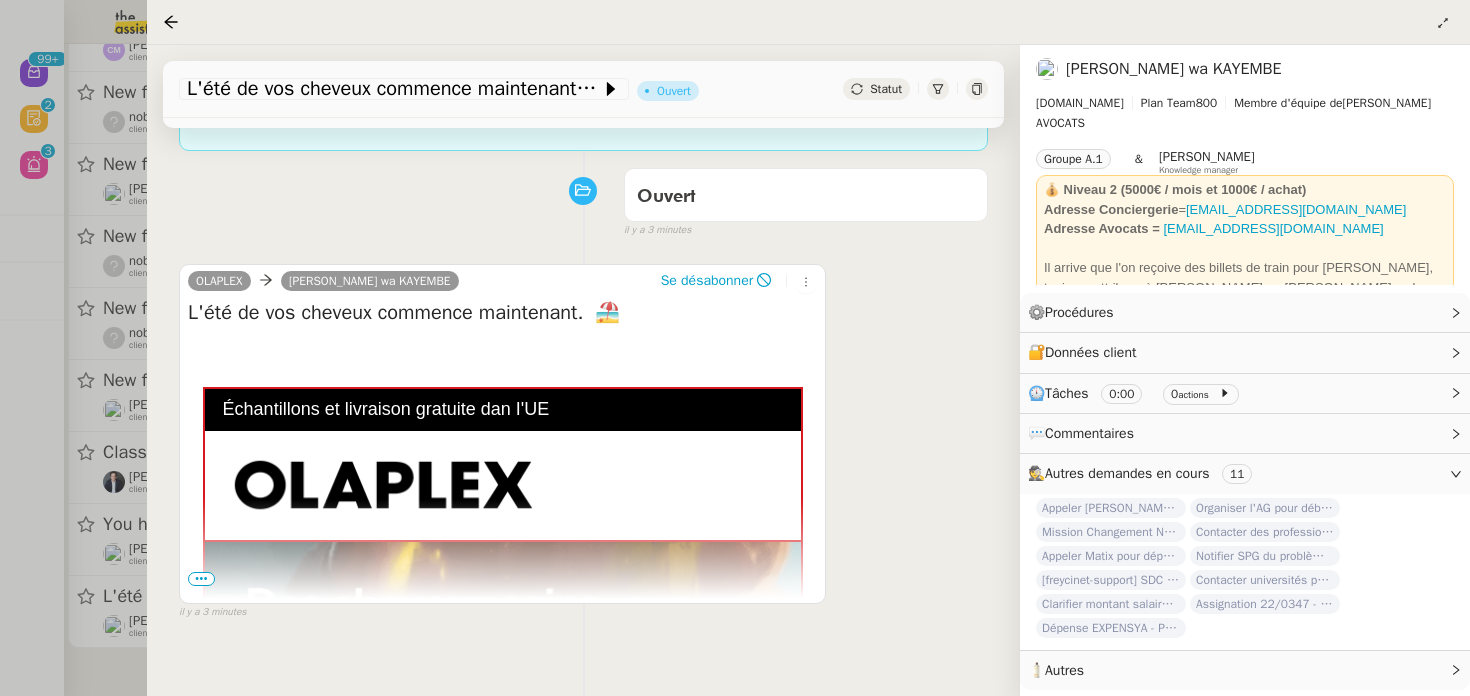click at bounding box center (503, 840) 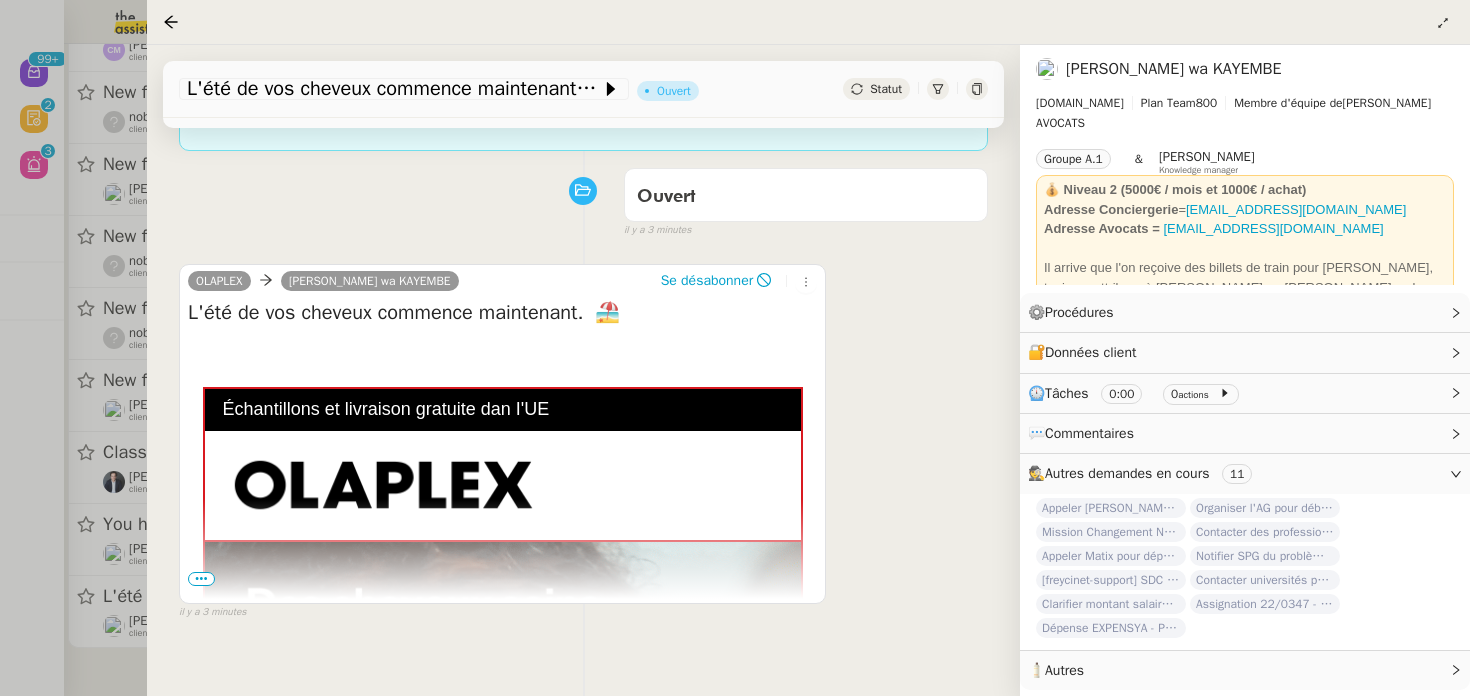 click on "•••" at bounding box center (201, 579) 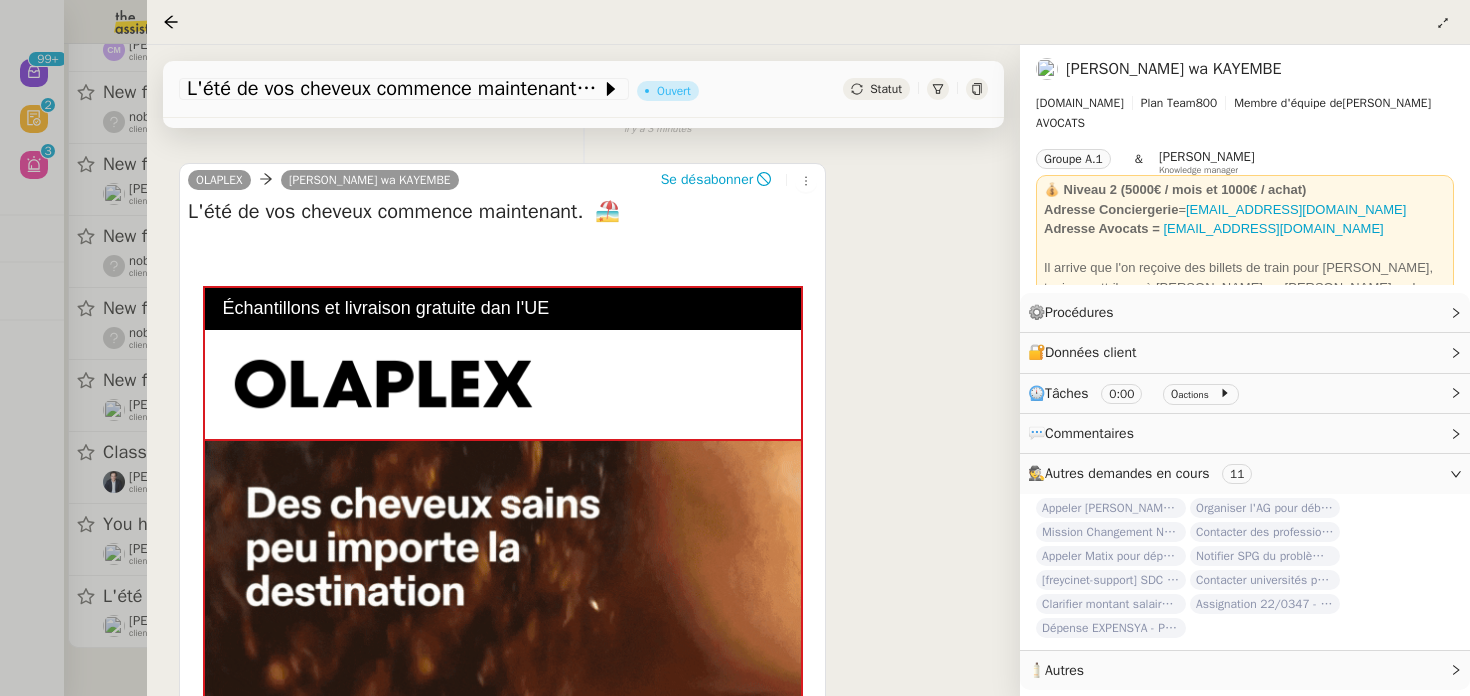 scroll, scrollTop: 93, scrollLeft: 0, axis: vertical 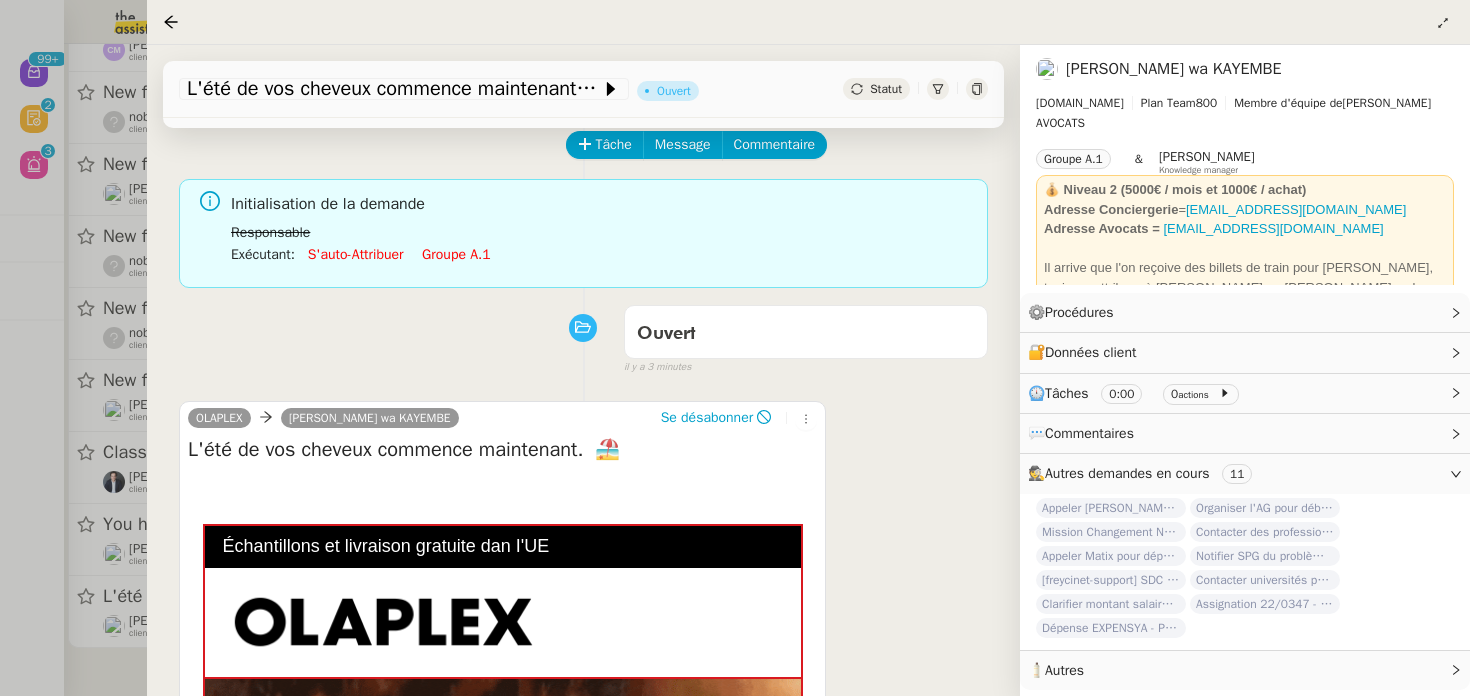 click on "OLAPLEX      Naomi OMEONGA wa KAYEMBE  Se désabonner" at bounding box center [502, 421] 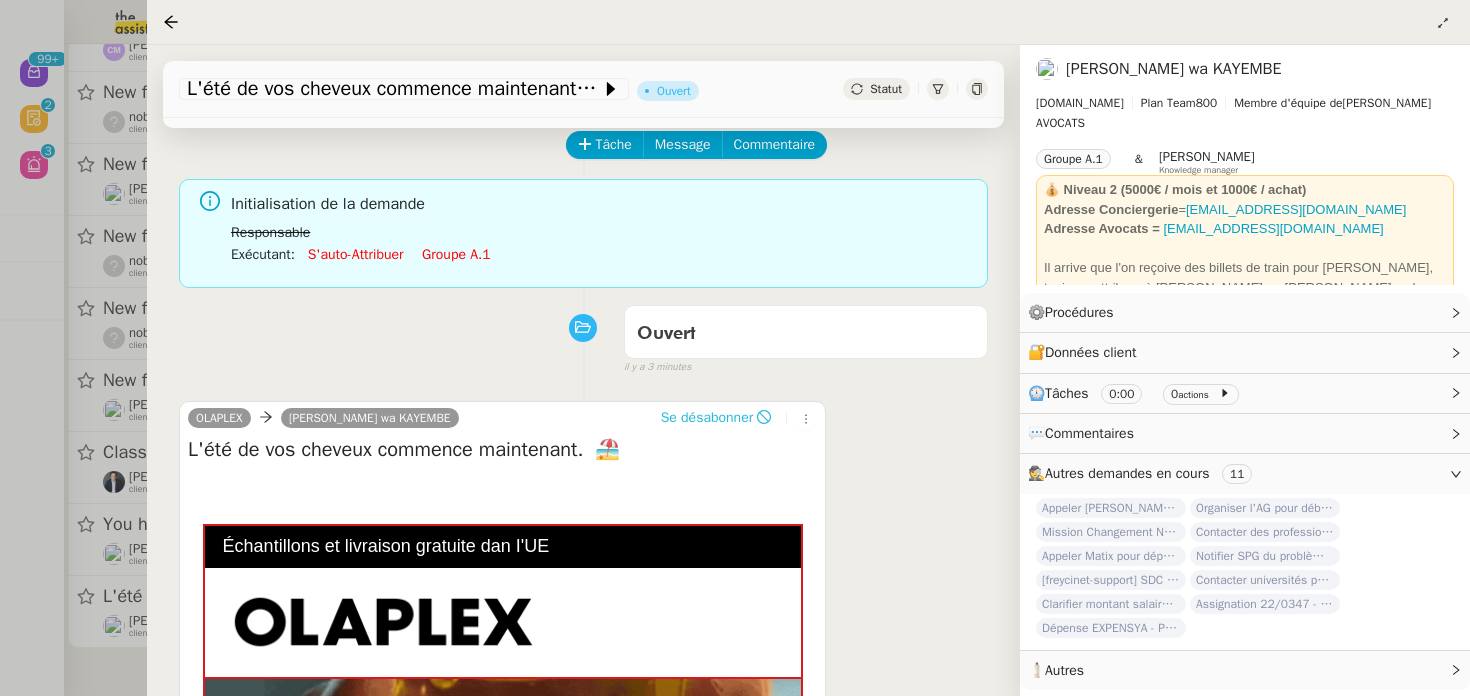 click on "Se désabonner" at bounding box center [707, 418] 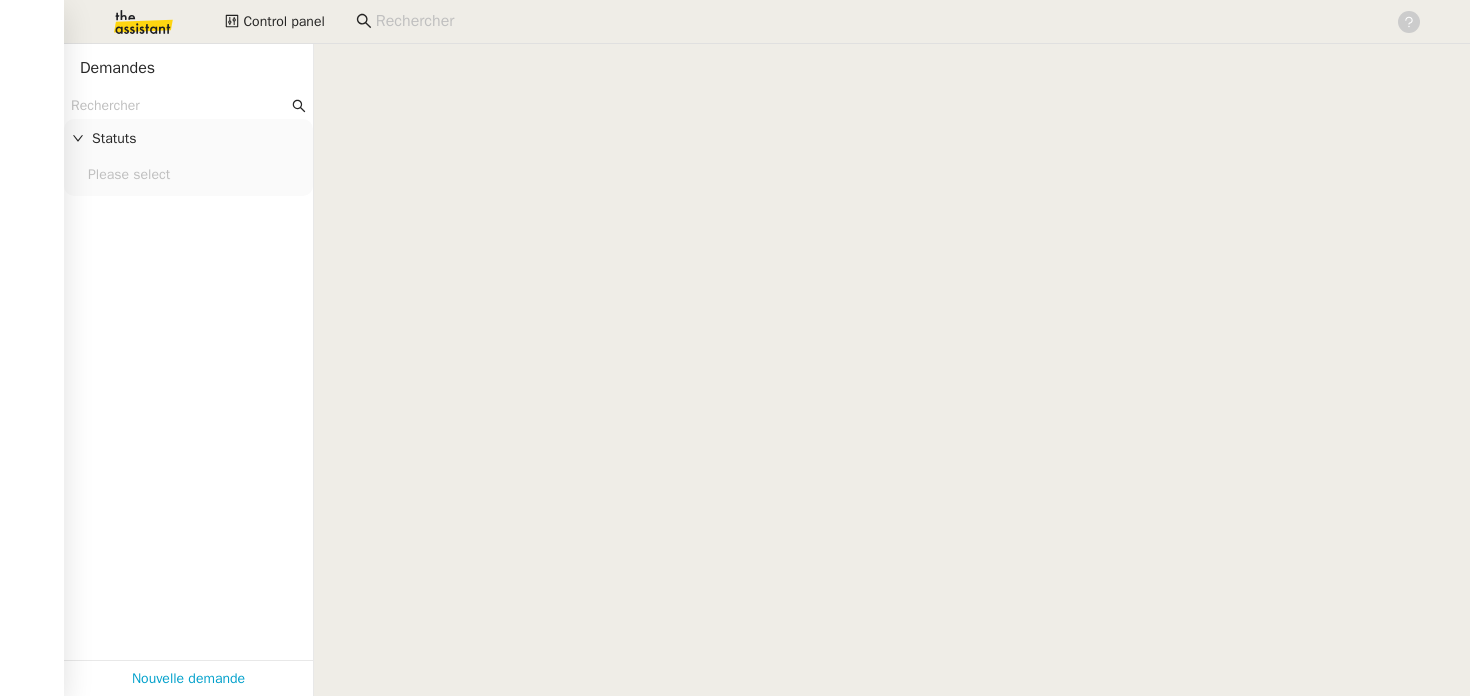 scroll, scrollTop: 0, scrollLeft: 0, axis: both 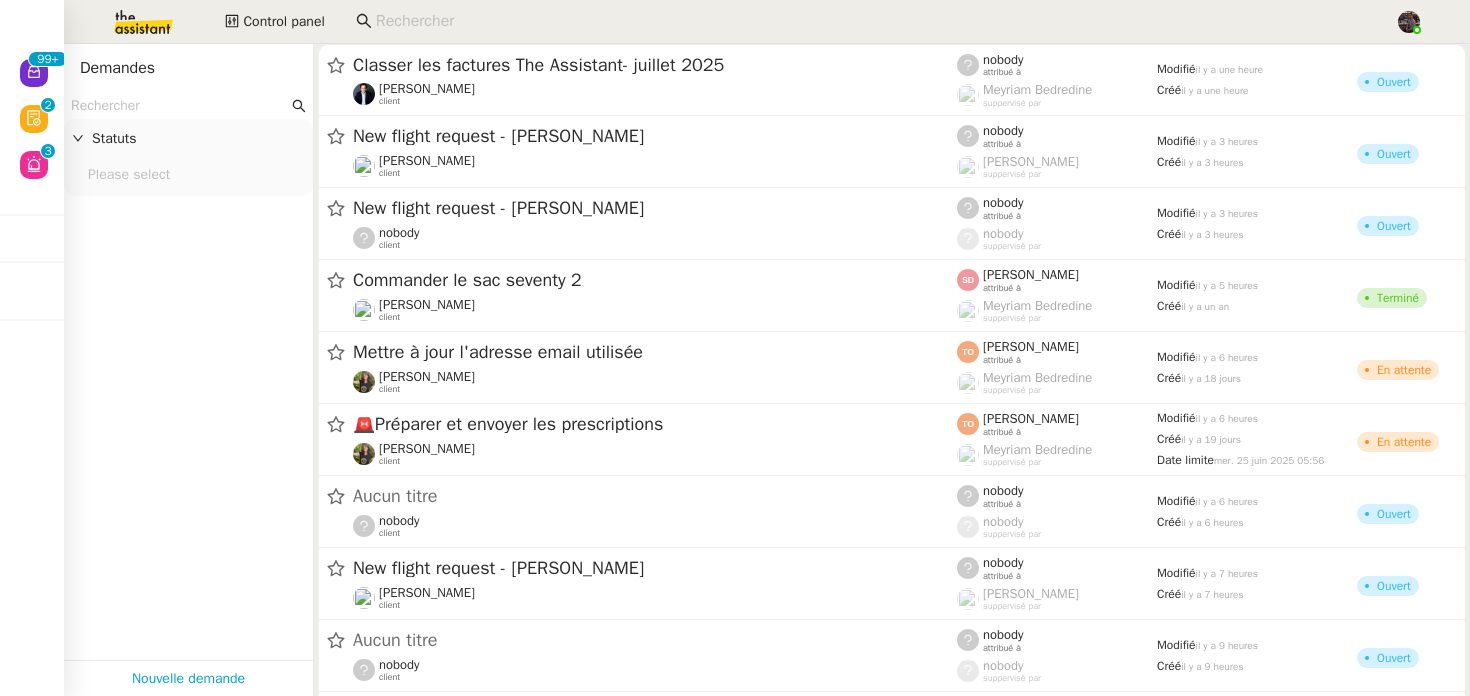 click on "Nouveau" 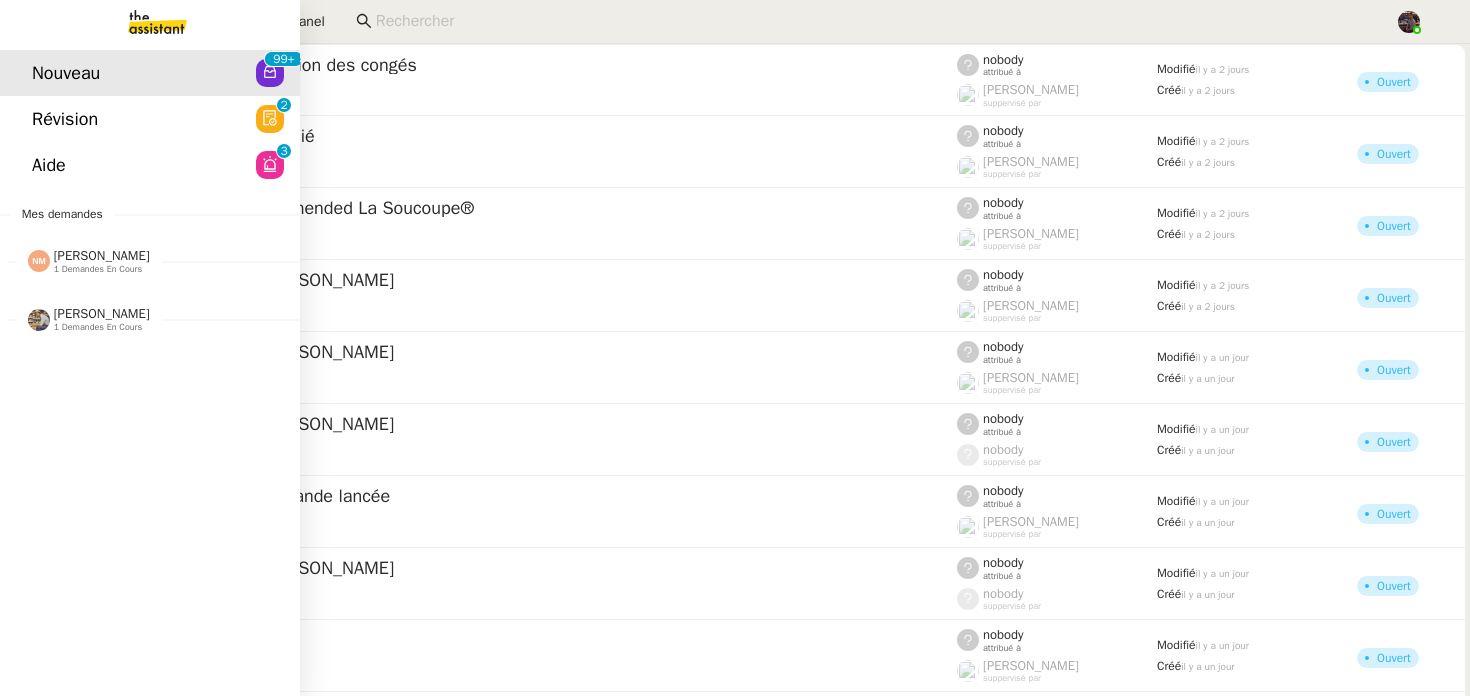 click on "Nicolas Morin    1 demandes en cours" 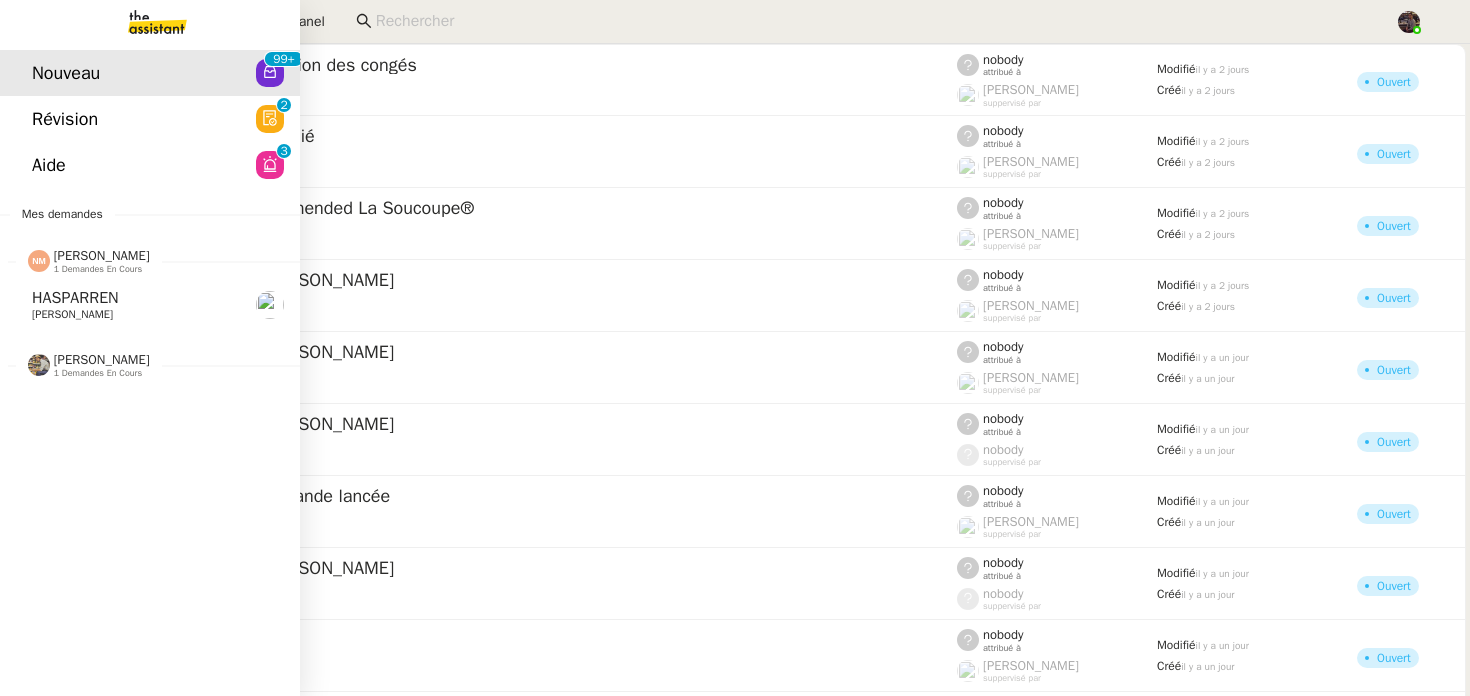 click on "HASPARREN" 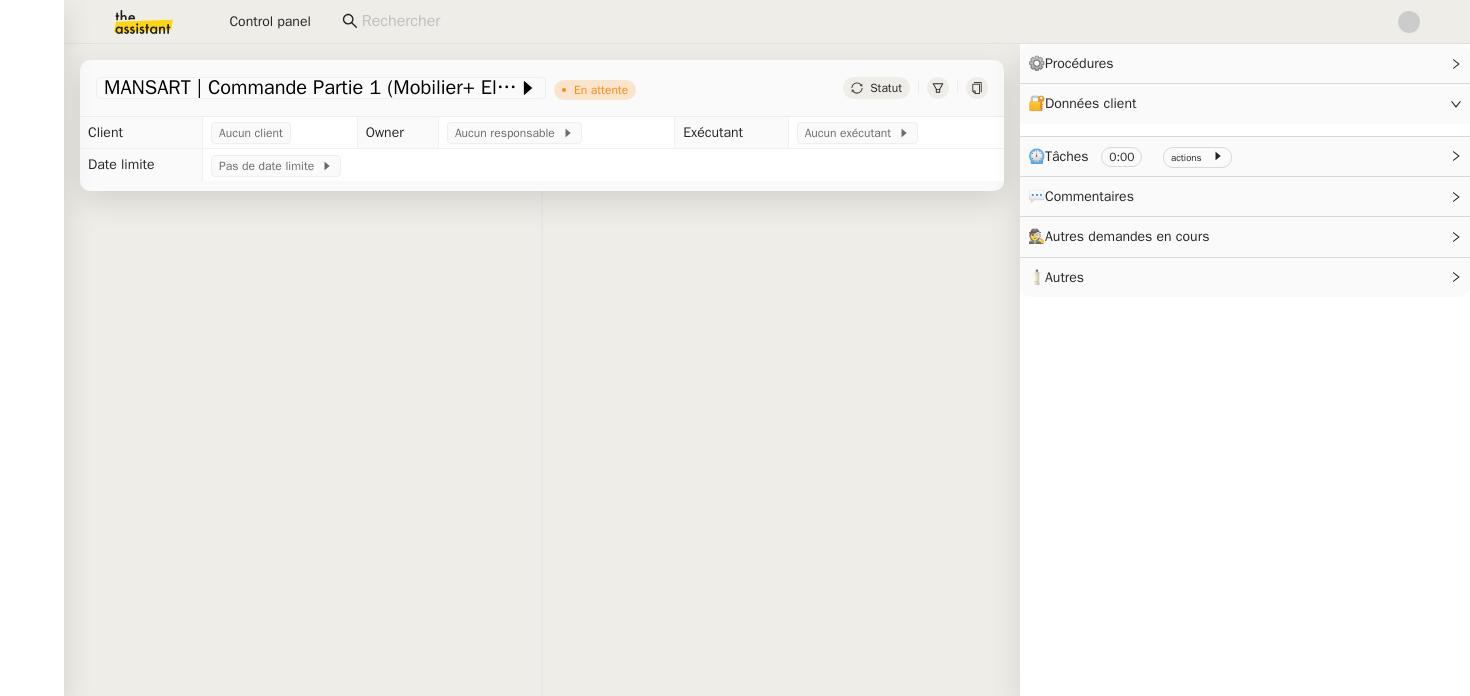 scroll, scrollTop: 0, scrollLeft: 0, axis: both 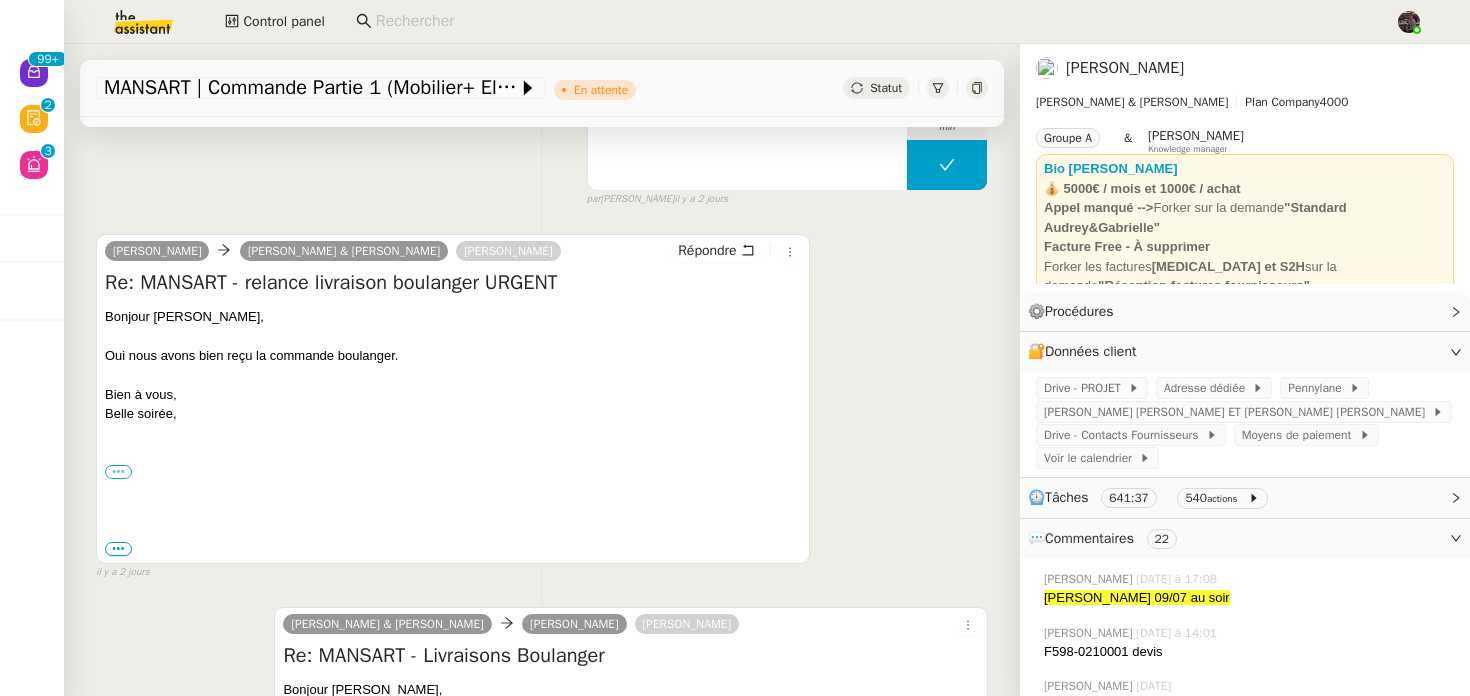 click on "•••" at bounding box center (118, 472) 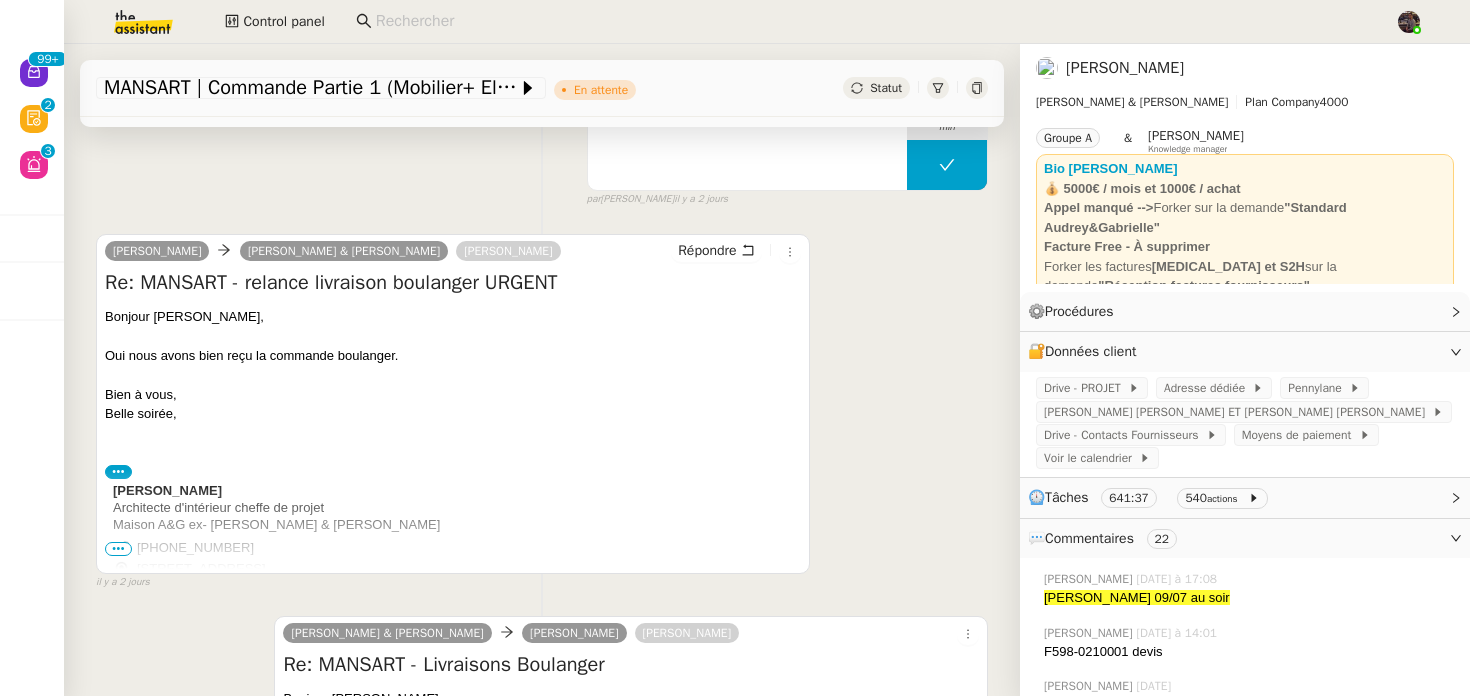 click on "•••" at bounding box center [118, 549] 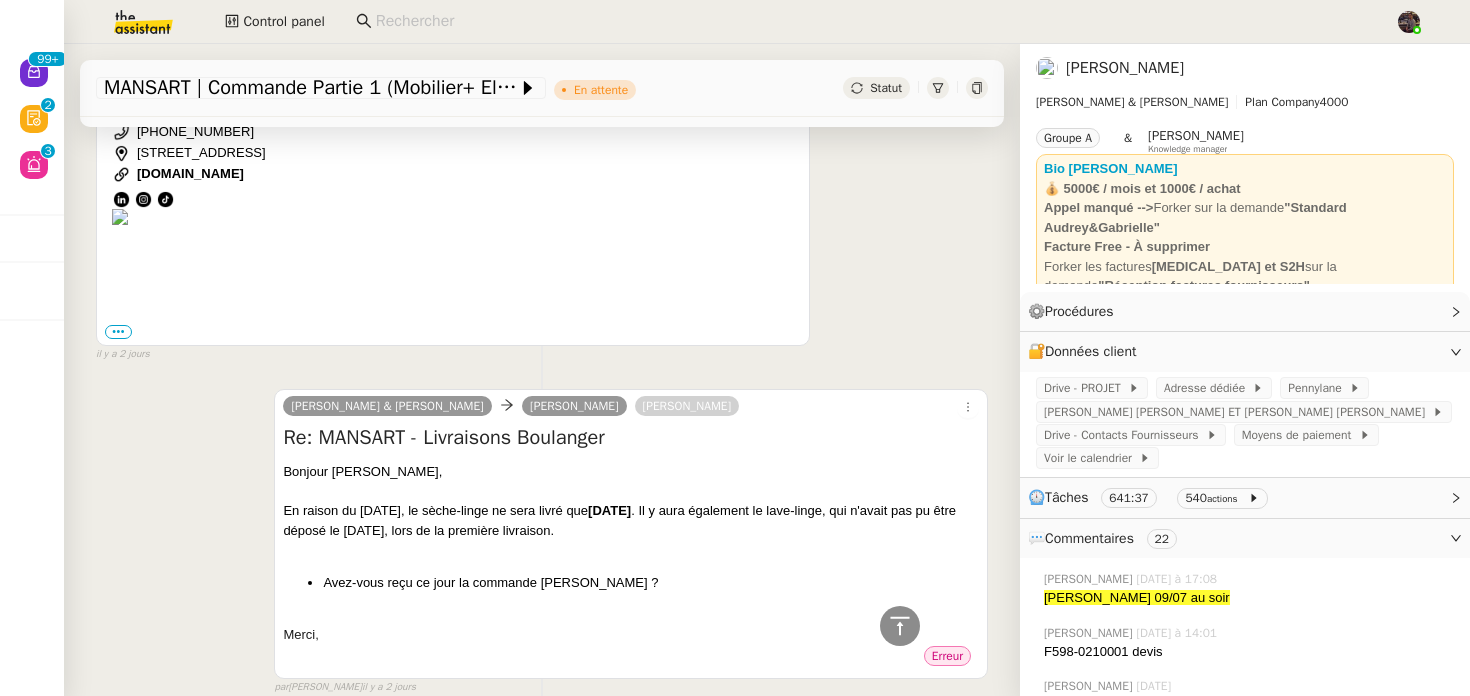 scroll, scrollTop: 725, scrollLeft: 0, axis: vertical 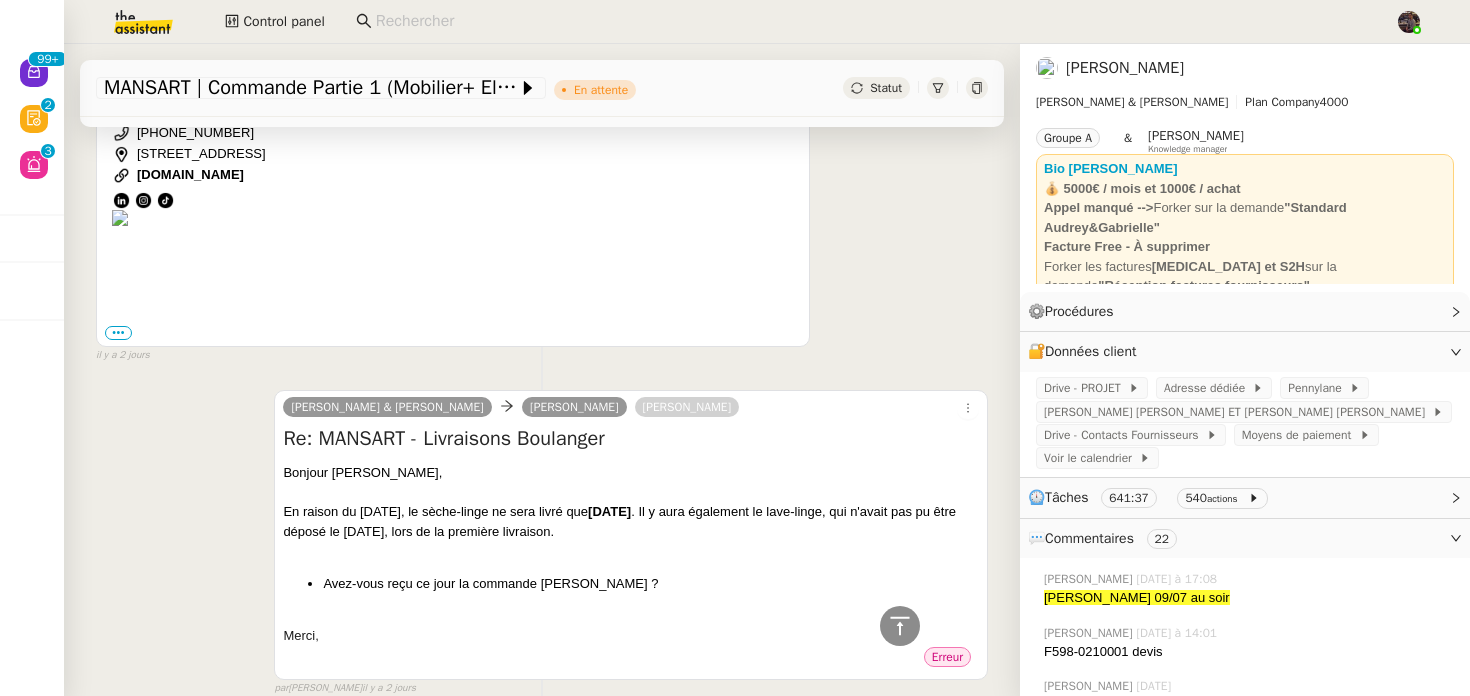 click on "Laura Lizak      Camille Audrey & Gabrielle   Ségolène Labinsky  Répondre Re: MANSART - relance livraison boulanger URGENT
Bonjour Camille,  Oui nous avons bien reçu la commande boulanger.  Bien à vous,  Belle soirée,
•••
Laura LIZAK Architecte d'intérieur cheffe de projet  Maison A&G ex- Audrey & Gabrielle +33 6 79 09 81 38 17 Rue la Bruyère, 75009 Paris maison-aetg.com
•••
Le jeu. 10 juil. 2025 à 13:15, Camille Aldo < camille@audreyetgabrielle.com > a écrit : Bonjour Laura,  Avez-vous bien été livrés de la commande Boulanger en date d'hier ?  De mon côté, je reste dans l'attente de la date pour le sèche-linge. Merci,  Camille Aldo
camille@audreyetgabrielle.com
http://www.audreyetgabrielleinterieurs.com
-----
Camille,  Bien à vous," at bounding box center [453, 83] 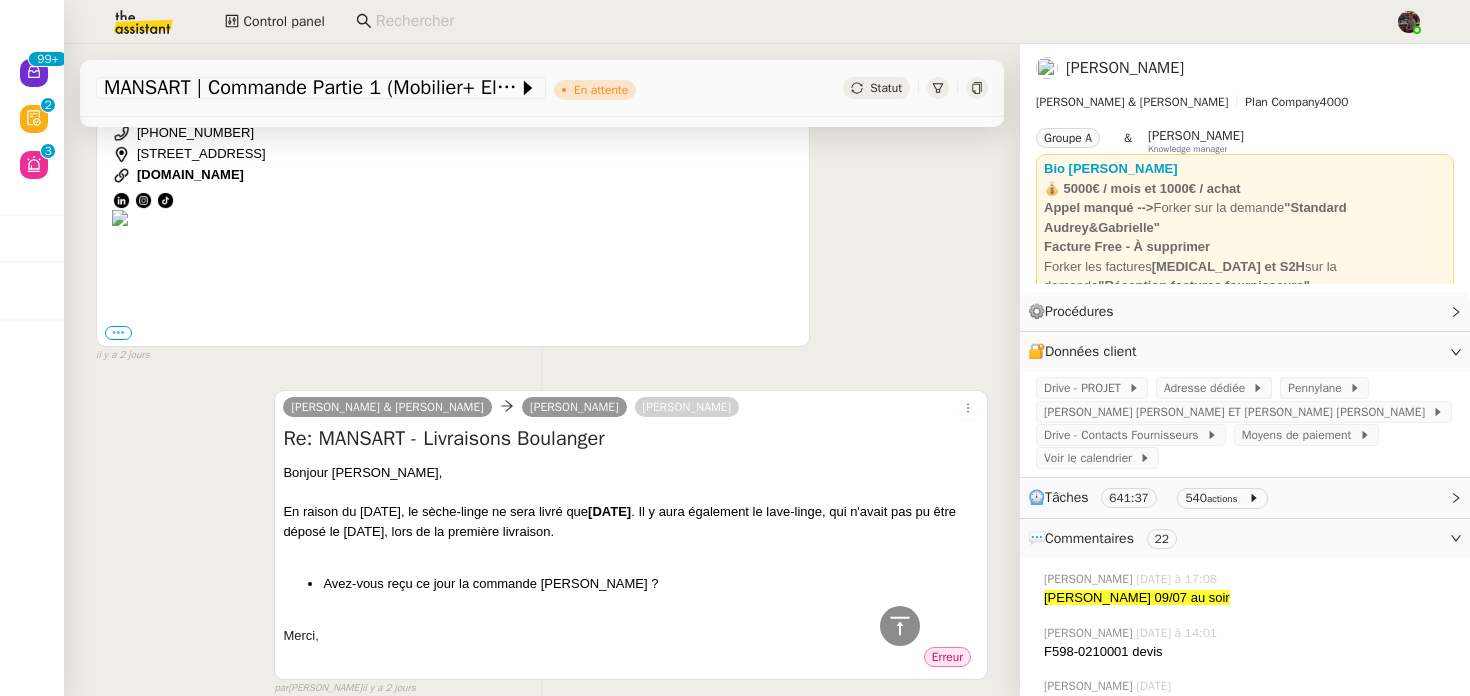 click on "•••" at bounding box center (118, 333) 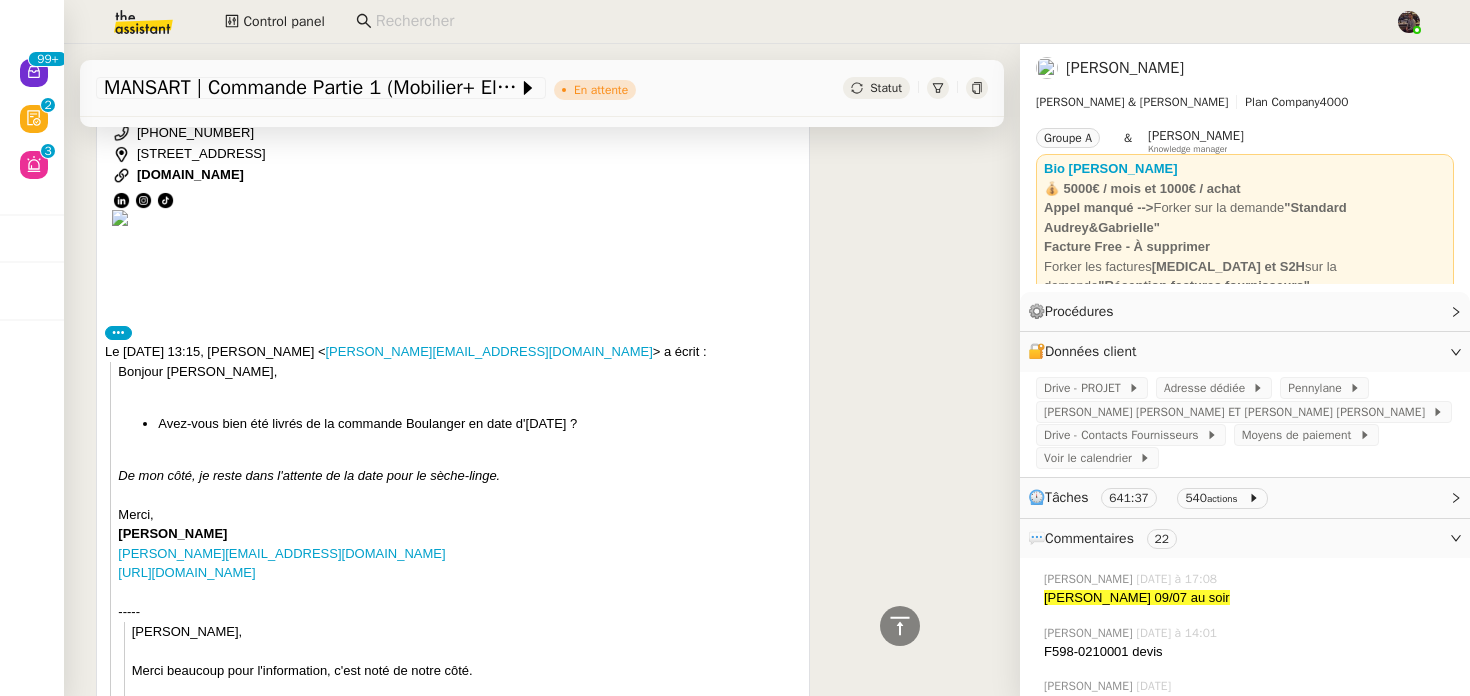 click on "•••" at bounding box center (118, 333) 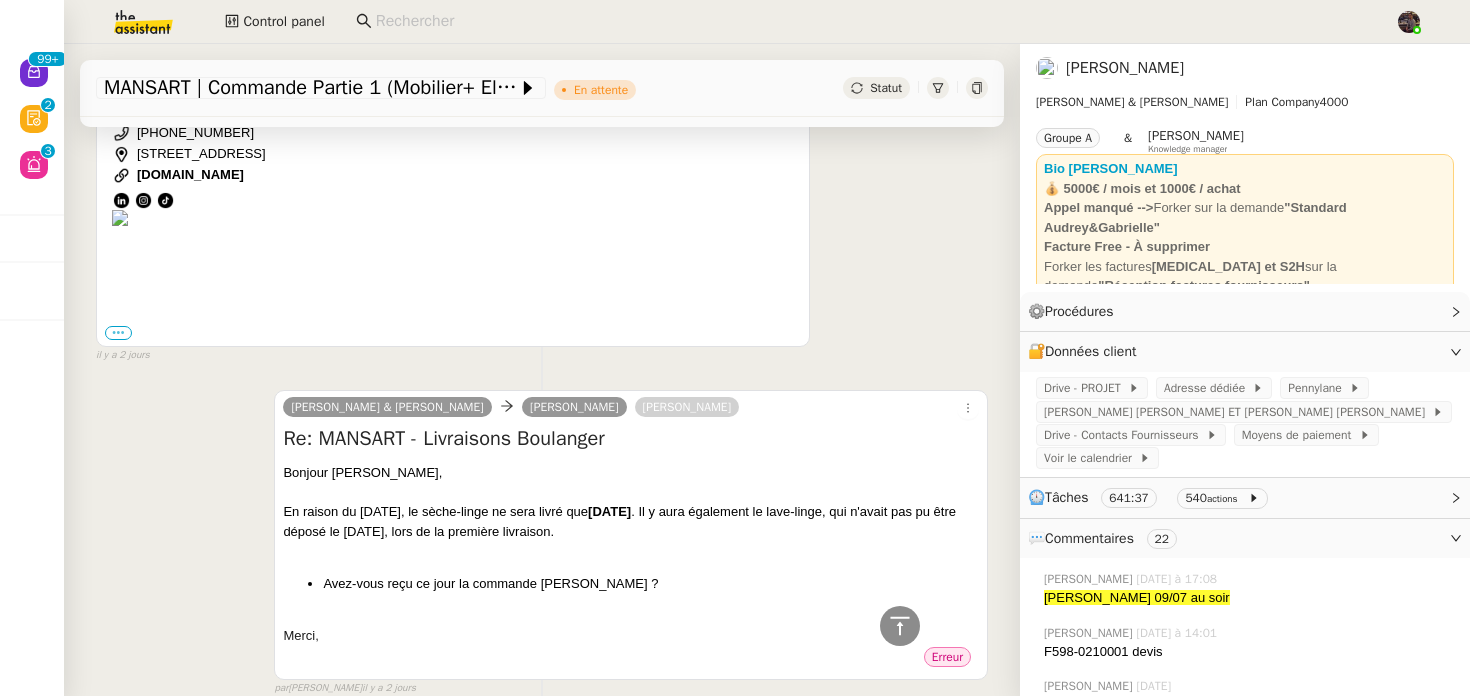 scroll, scrollTop: 825, scrollLeft: 0, axis: vertical 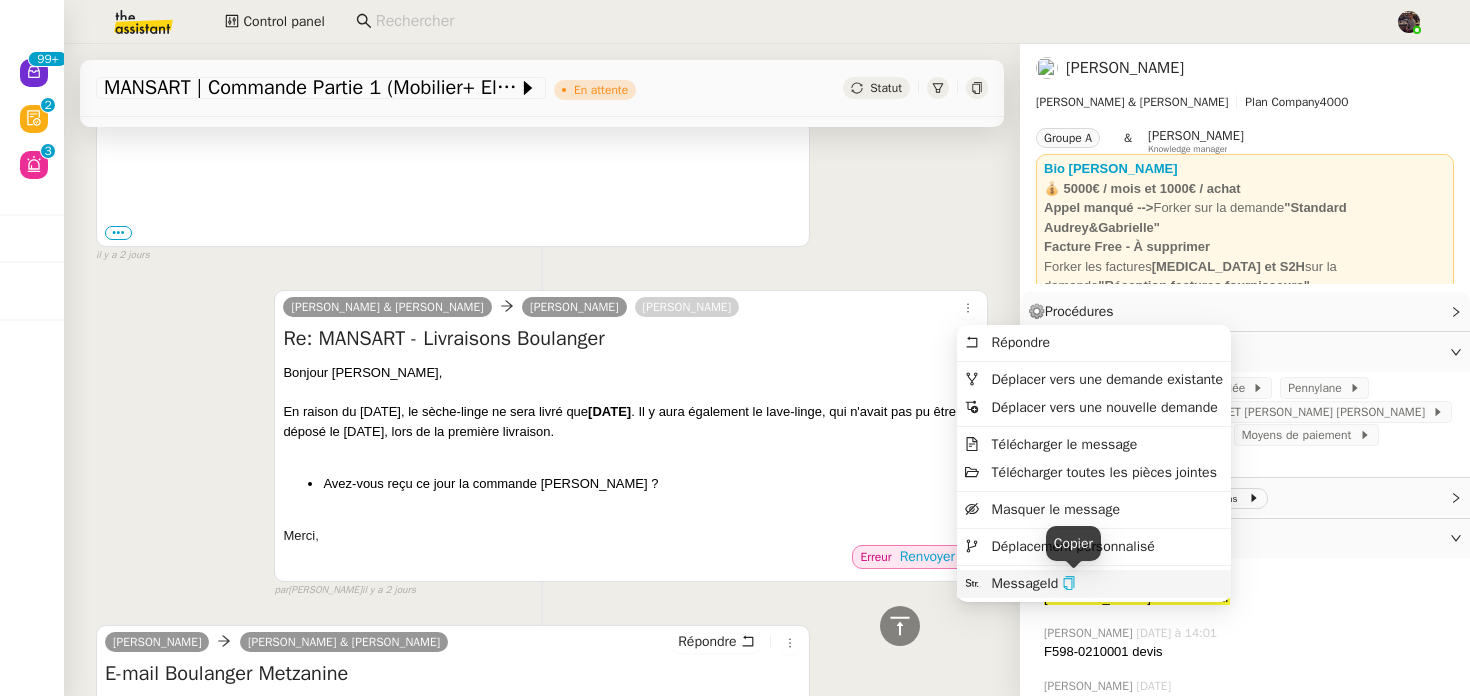 click 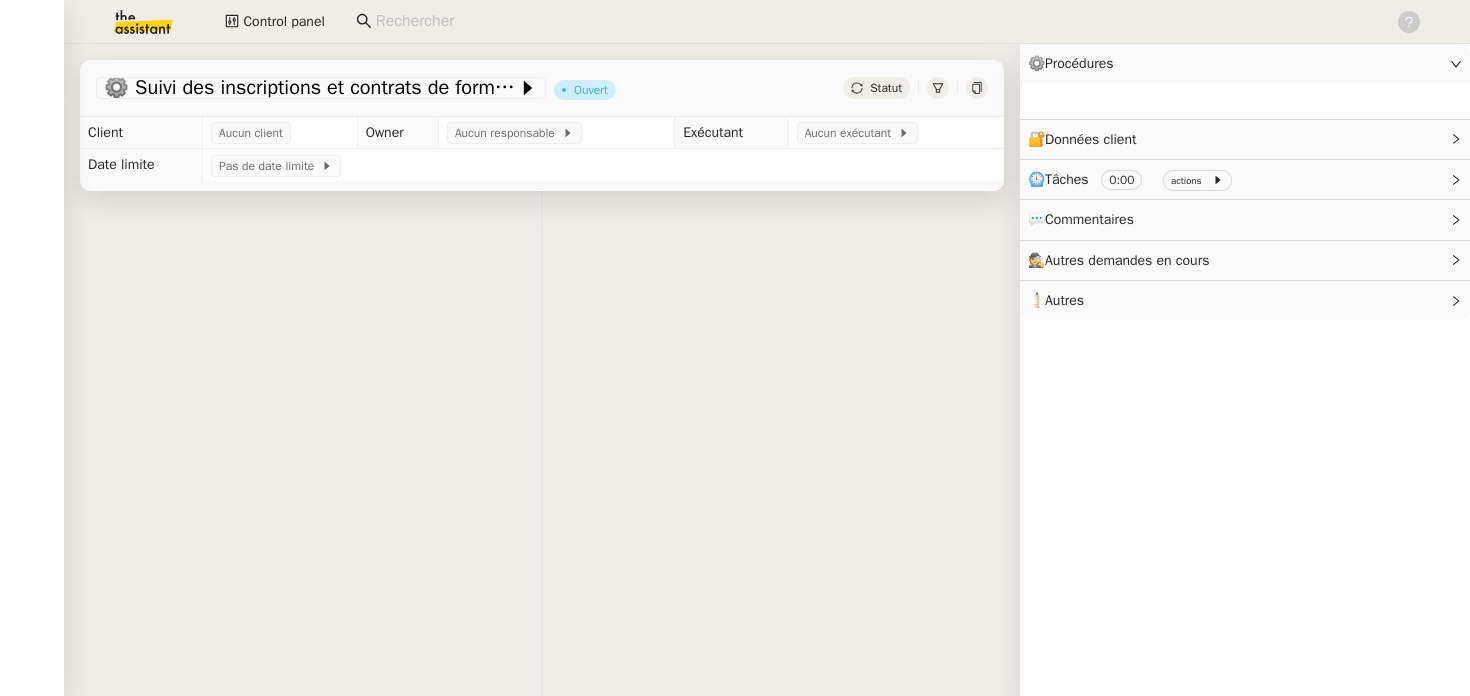 scroll, scrollTop: 0, scrollLeft: 0, axis: both 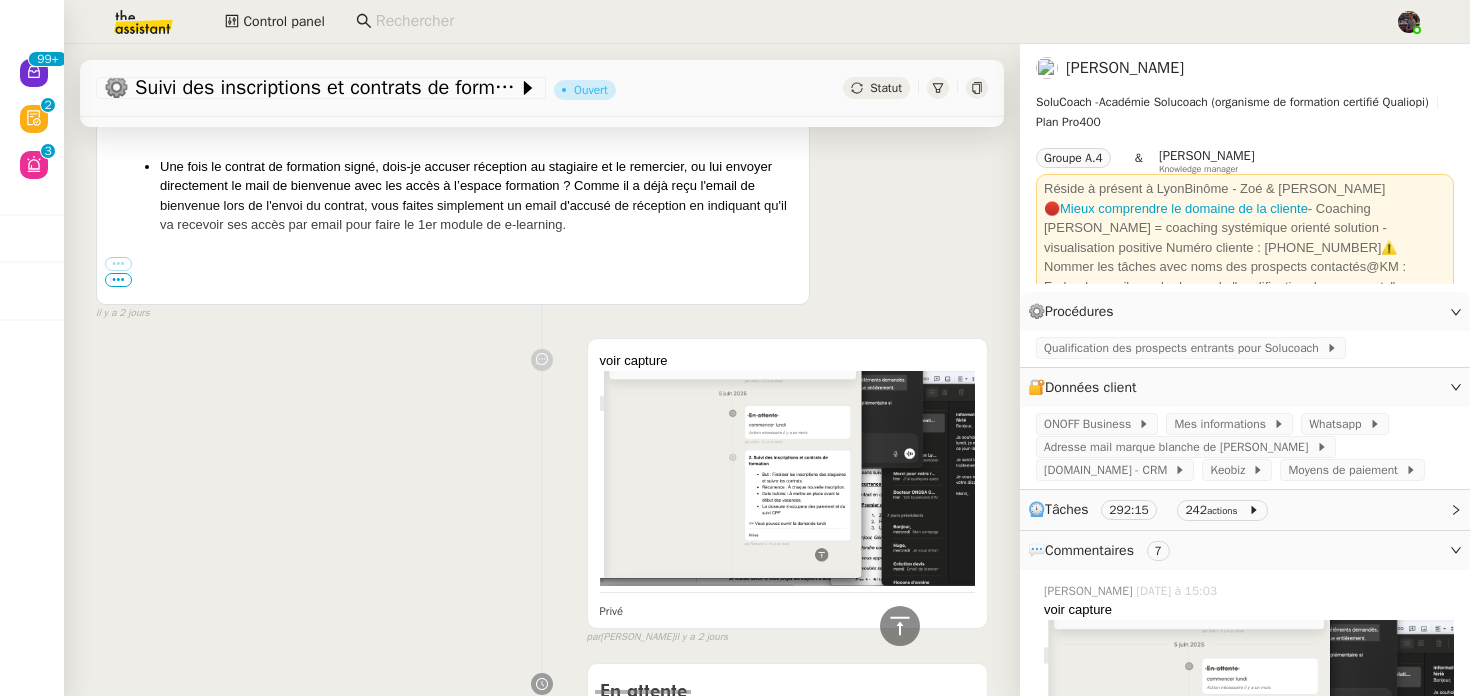 click on "•••" at bounding box center (118, 280) 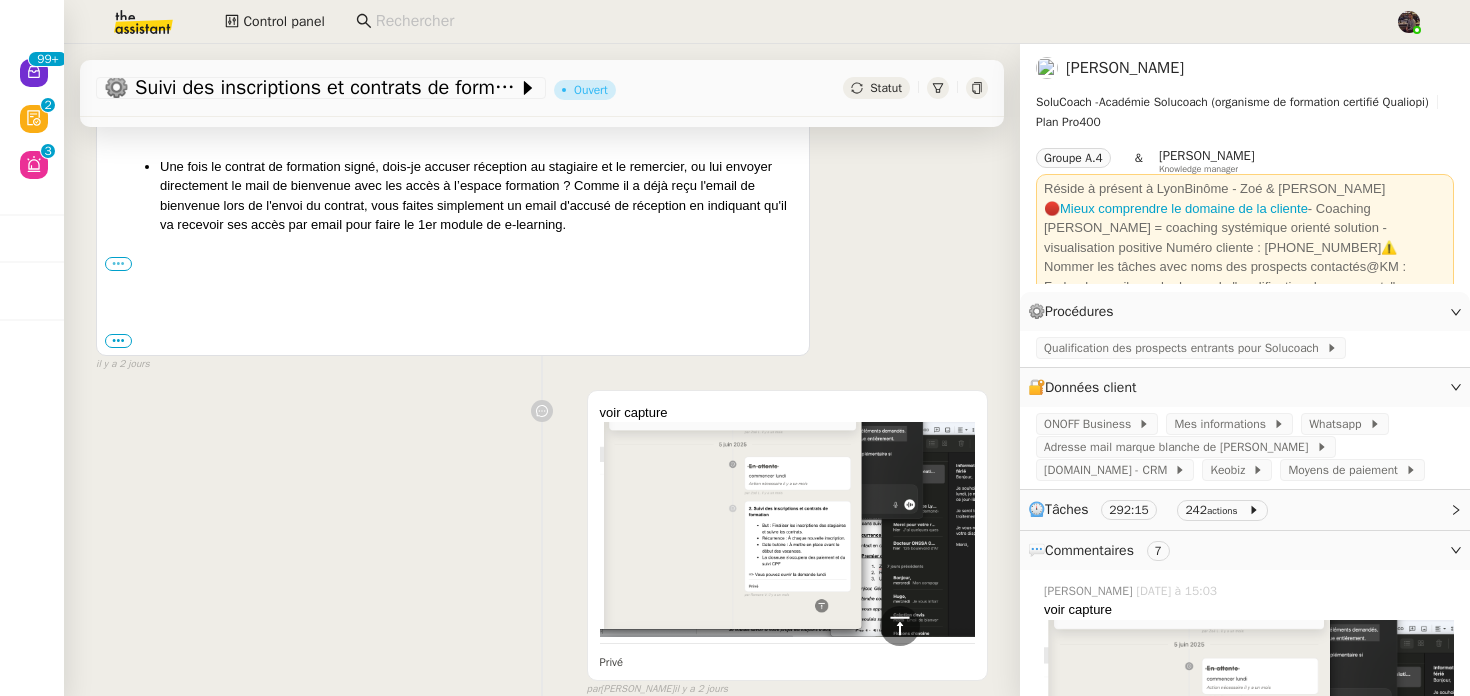 click on "•••" at bounding box center [118, 264] 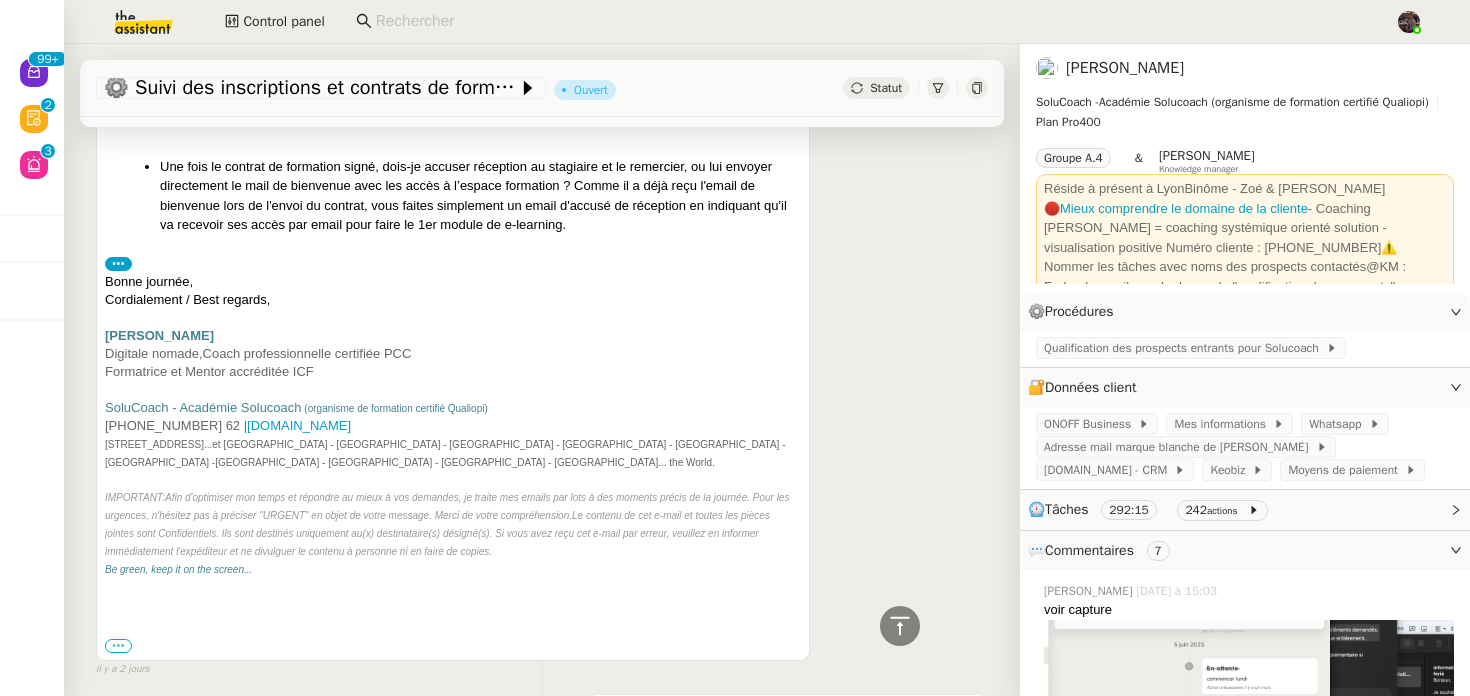 click on "•••" at bounding box center [118, 646] 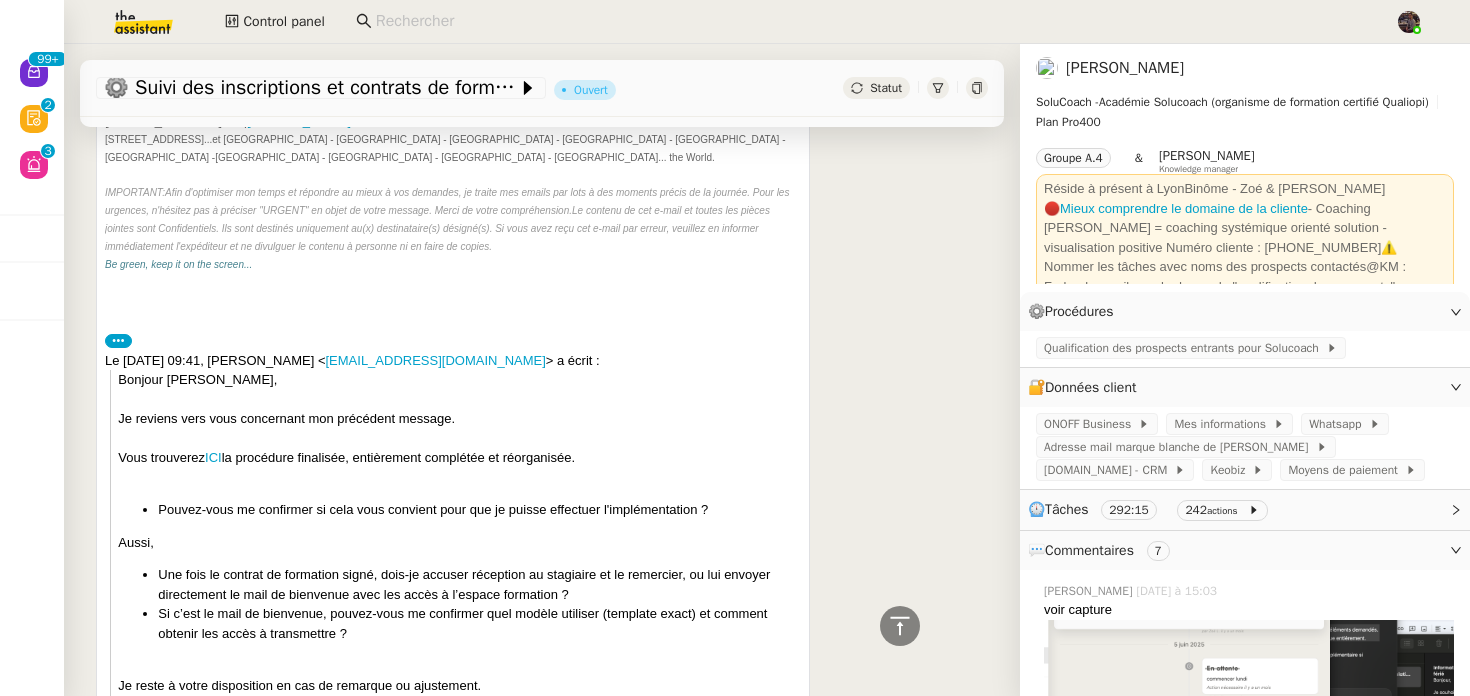 scroll, scrollTop: 3241, scrollLeft: 0, axis: vertical 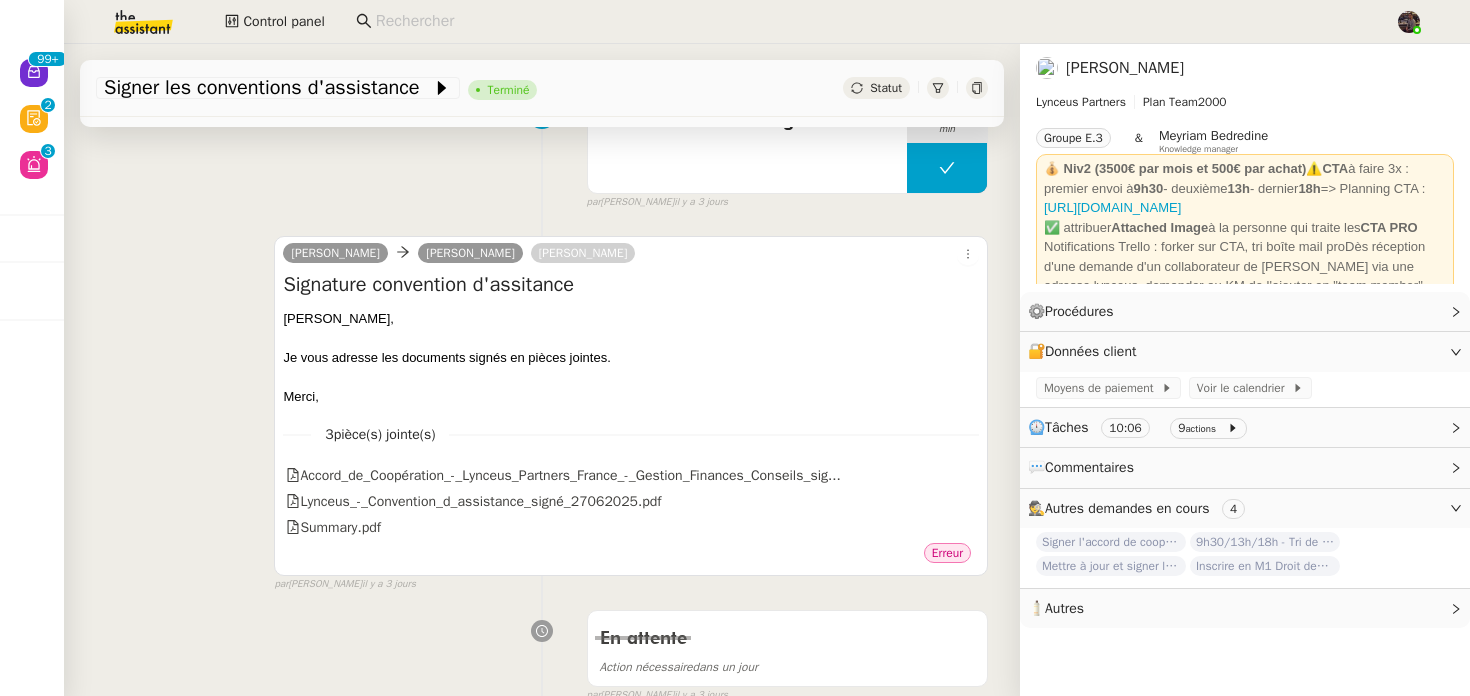 click on "[PERSON_NAME]" 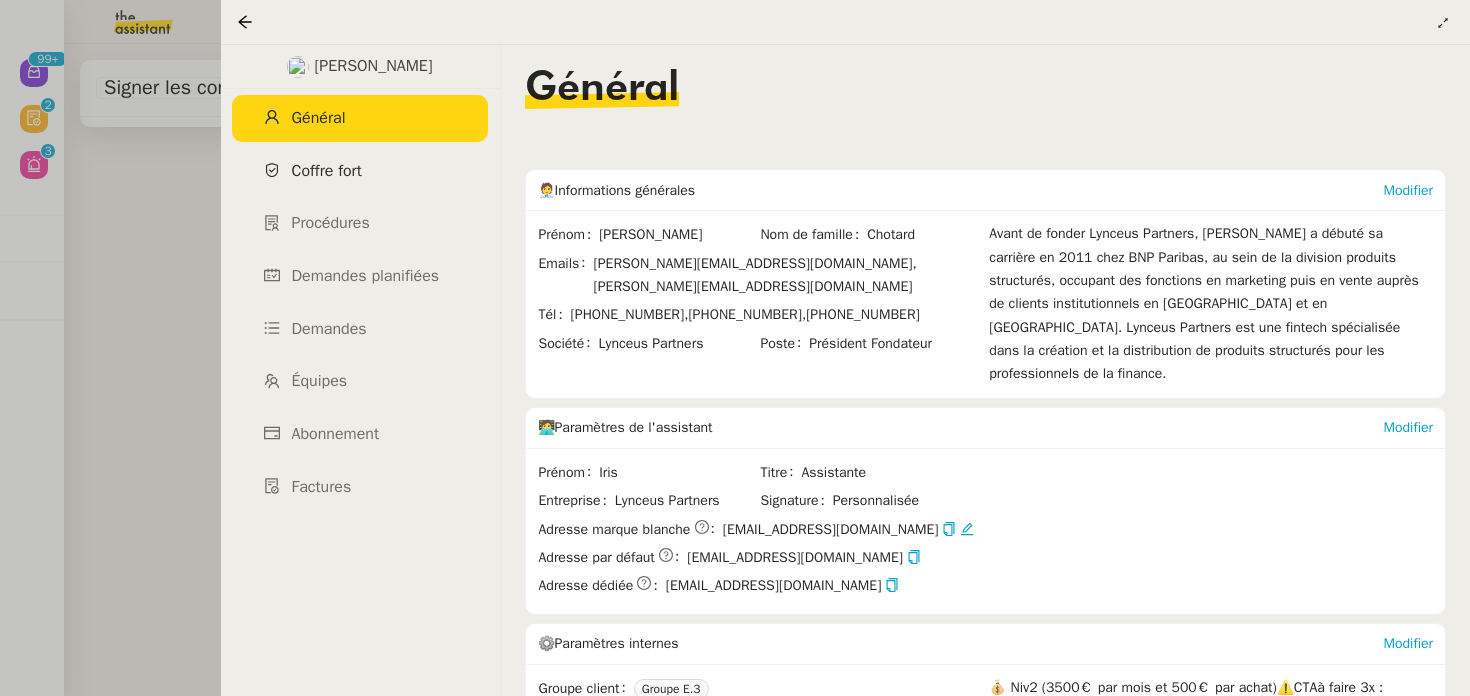 click on "Coffre fort" 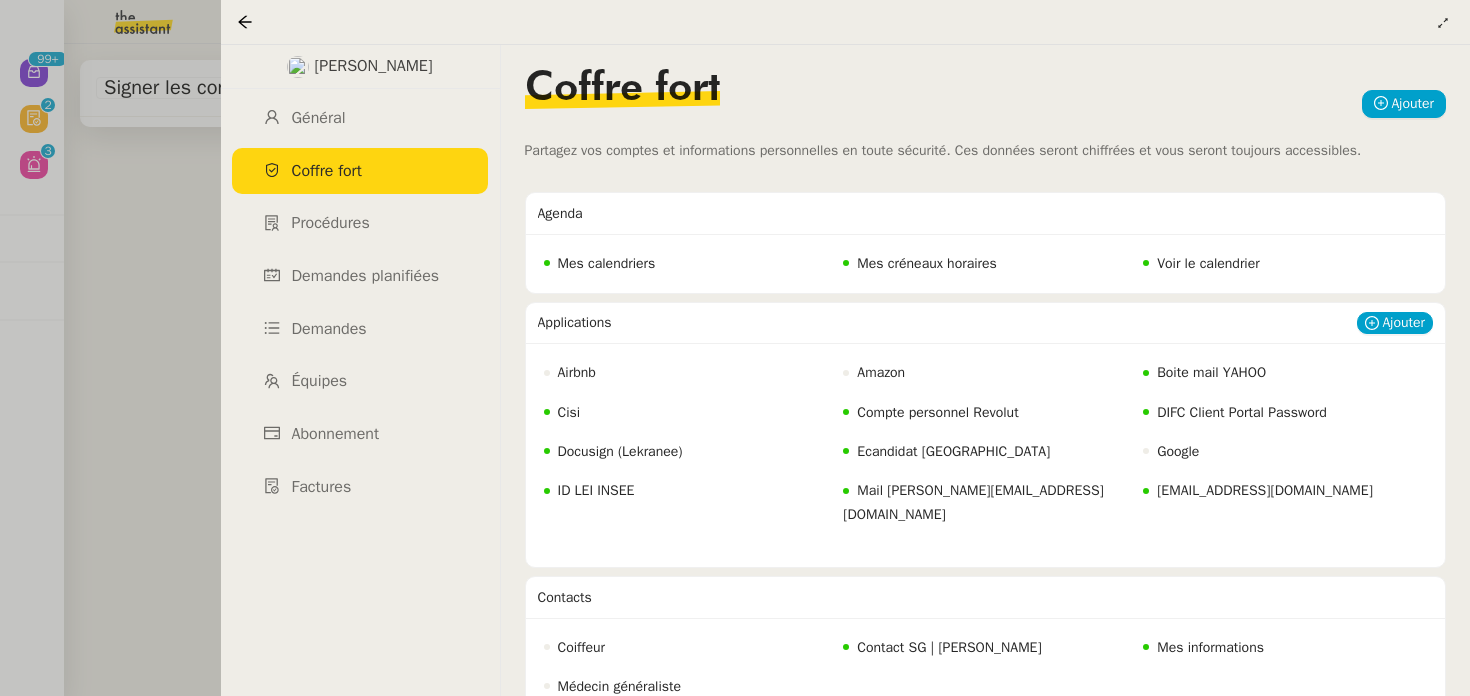 click on "iris@lynceus-partners.com" at bounding box center [1265, 490] 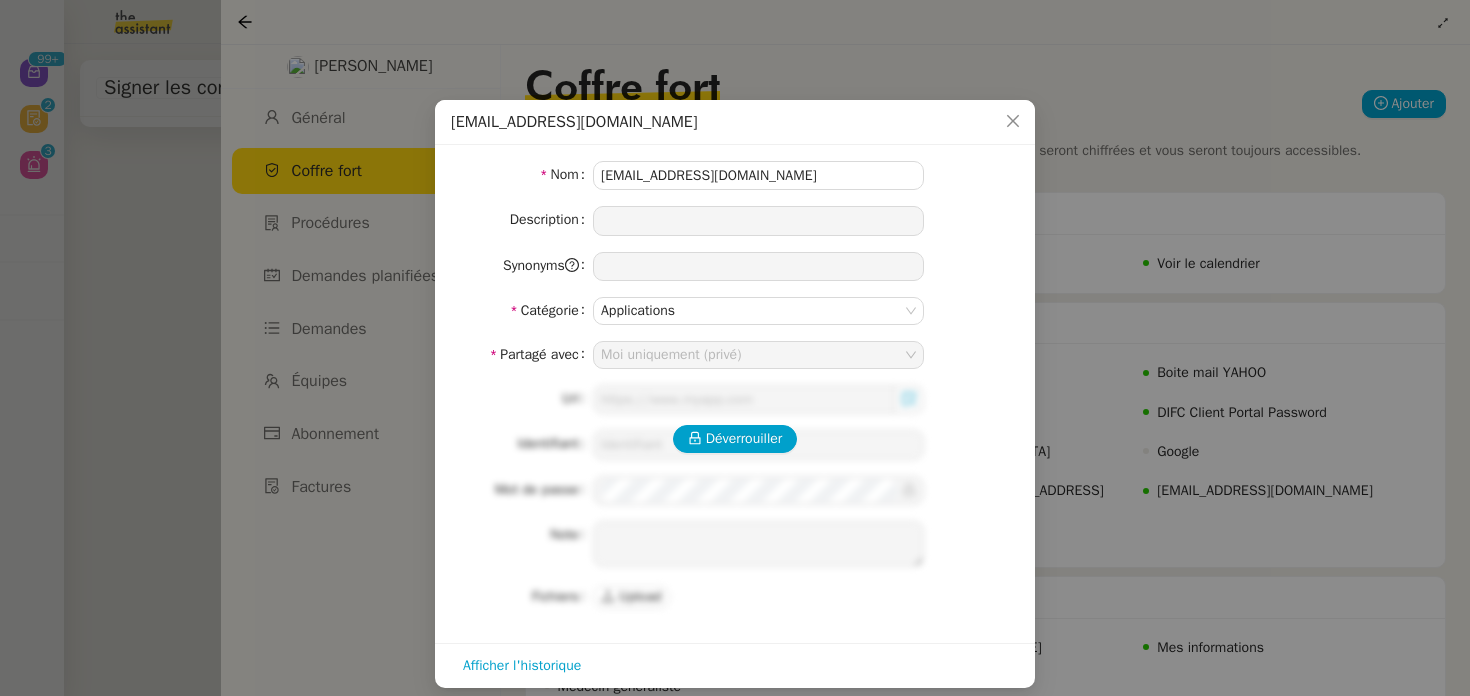 click on "Déverrouiller Url Identifiant Mot de passe Note Fichiers Upload" at bounding box center [735, 498] 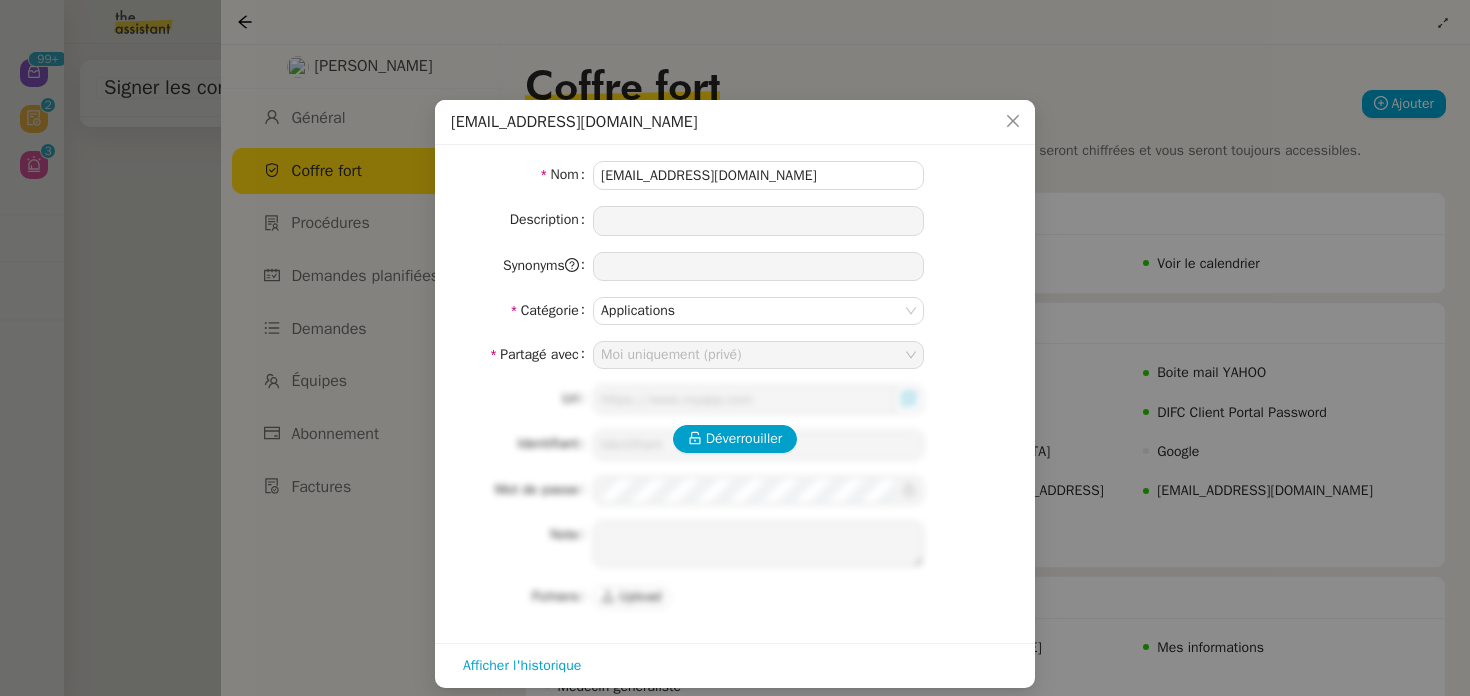 click on "Déverrouiller Url Identifiant Mot de passe Note Fichiers Upload" at bounding box center [735, 498] 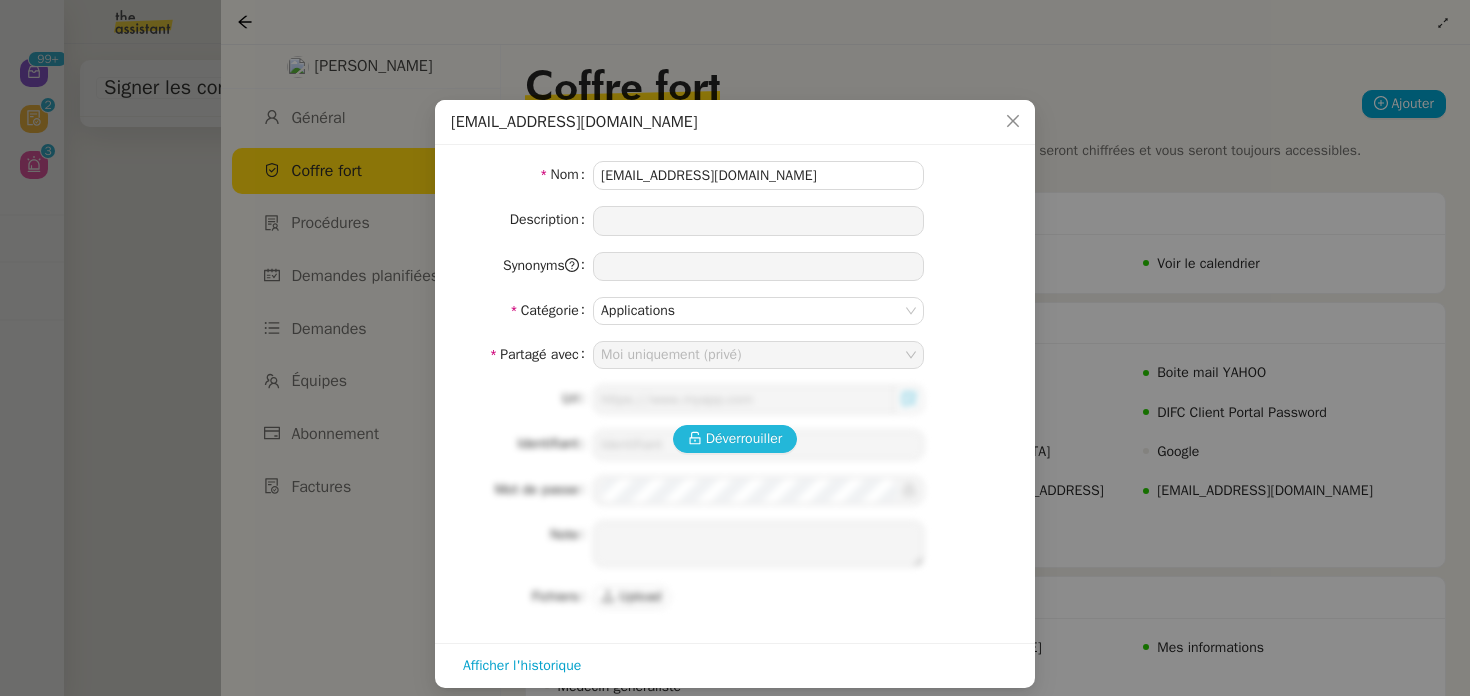 click on "Déverrouiller" at bounding box center [744, 438] 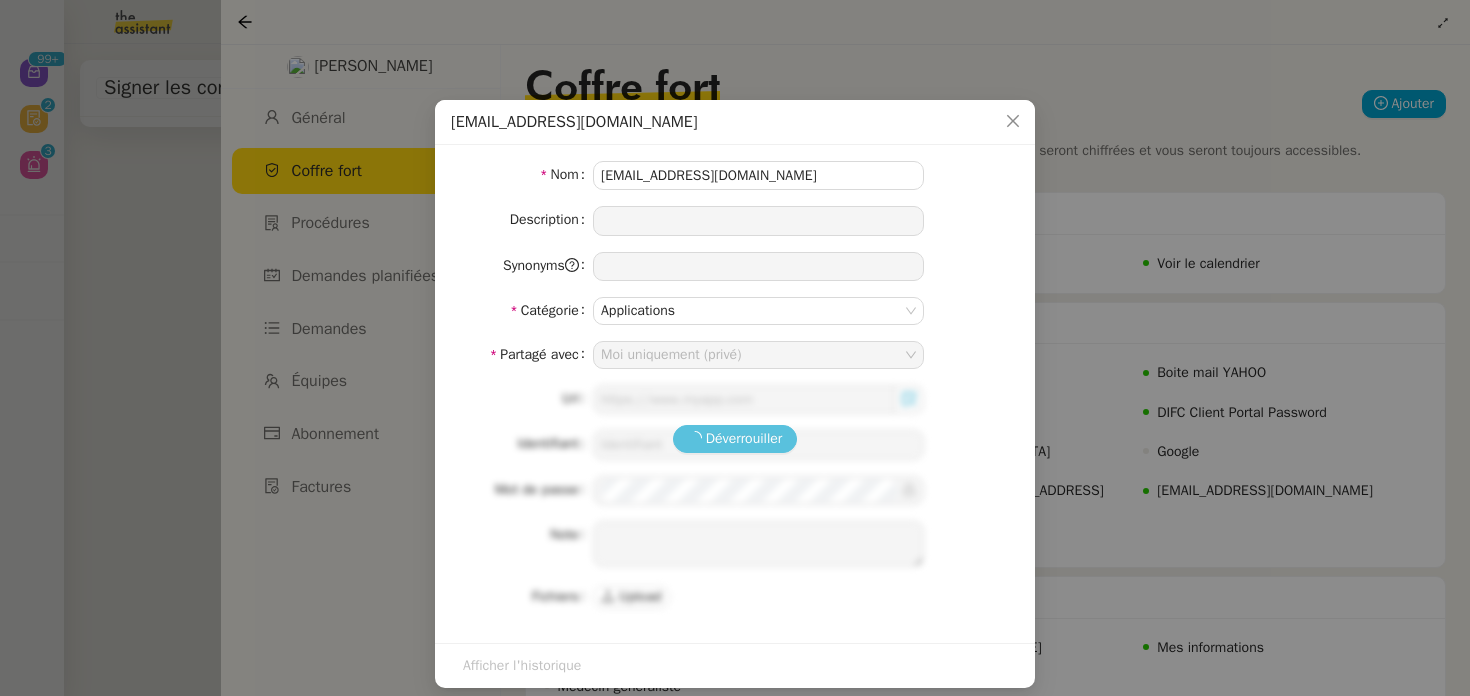 type on "https://outlook.office.com/mail/" 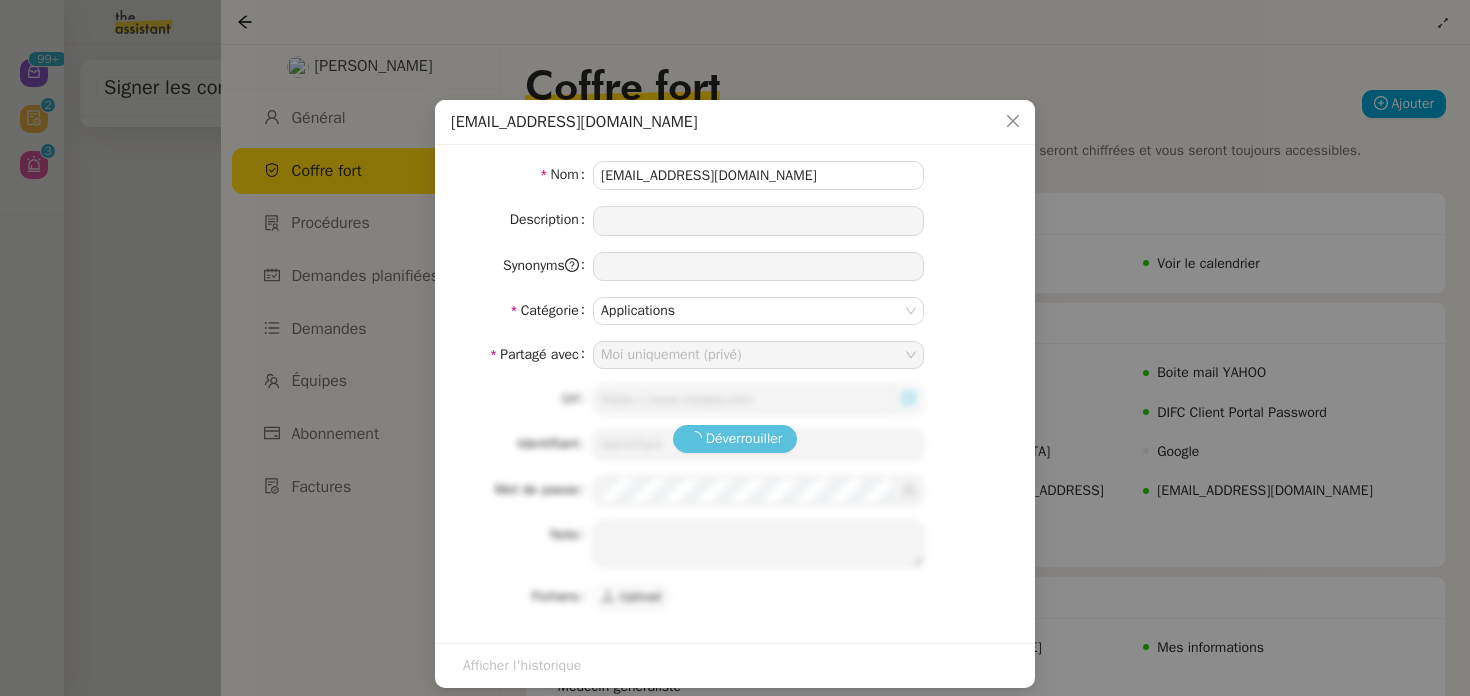 type on "iris@lynceus-partners.com" 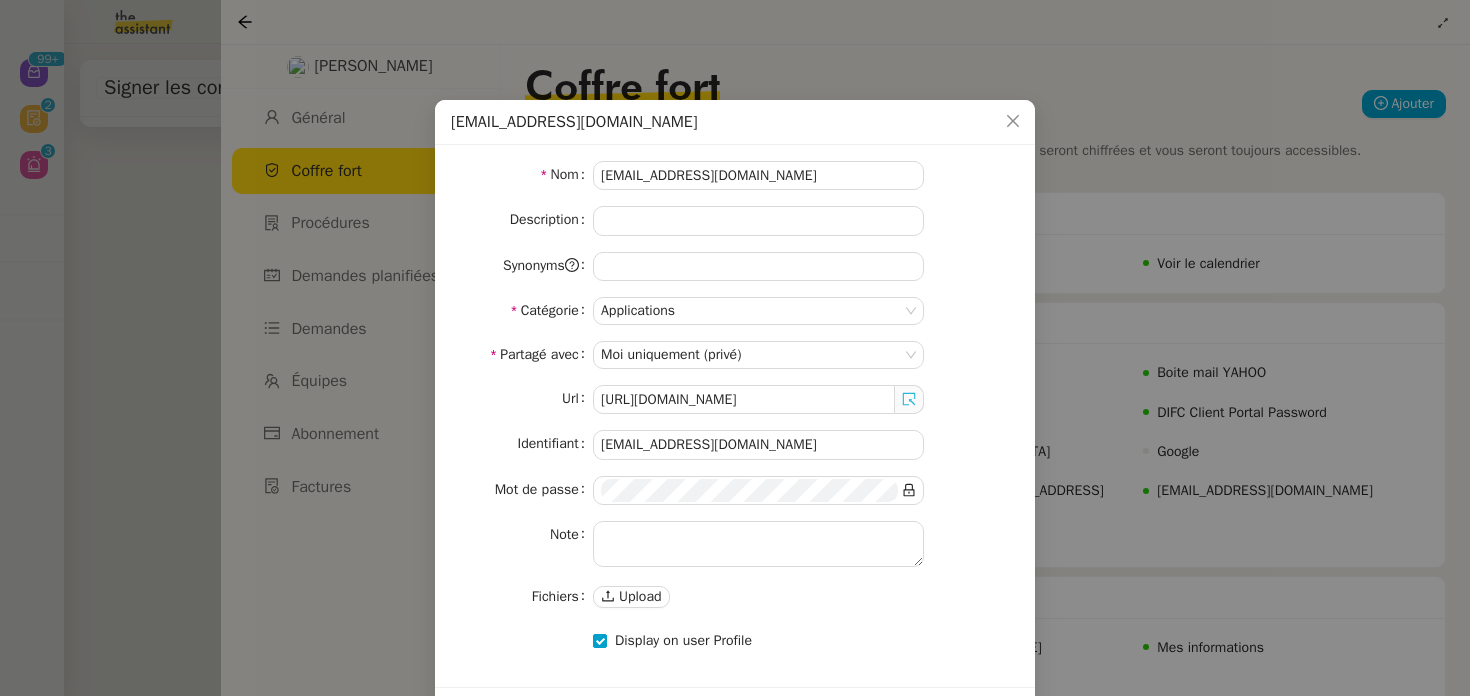 click 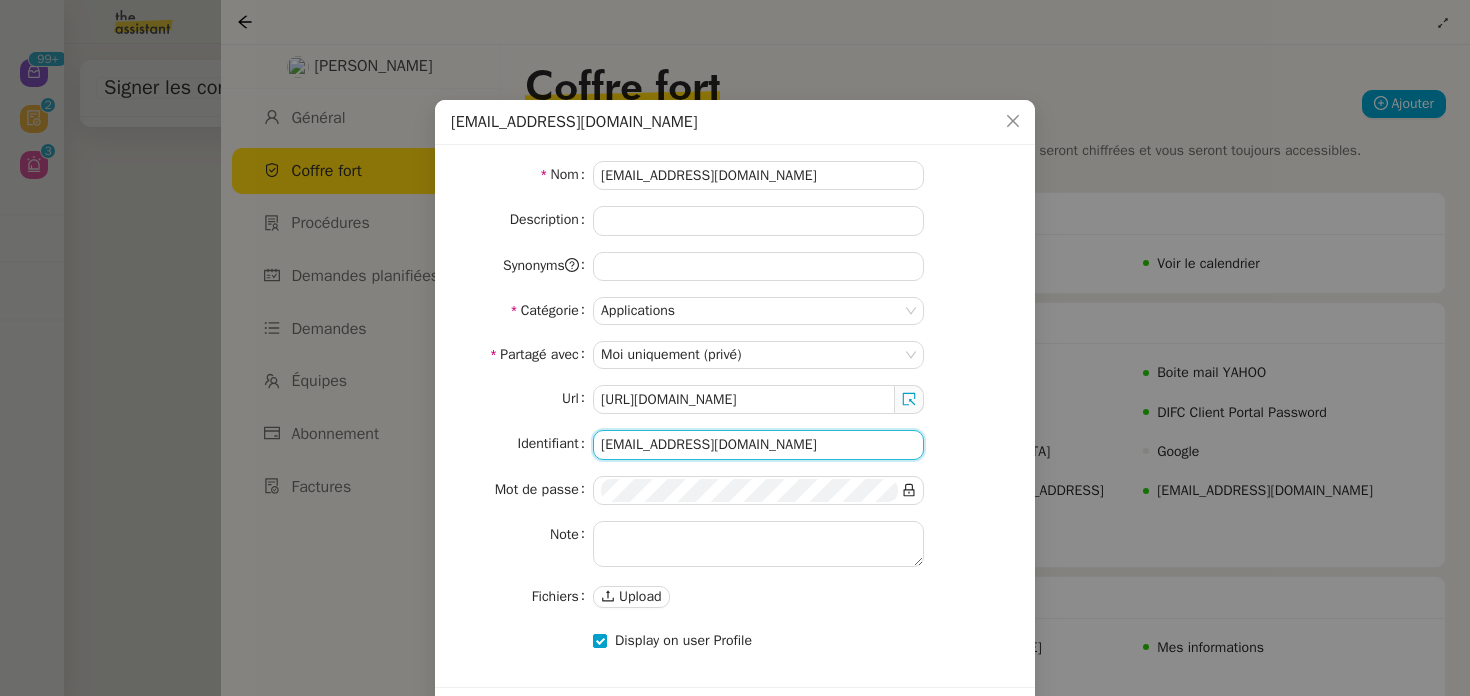 click on "iris@lynceus-partners.com" 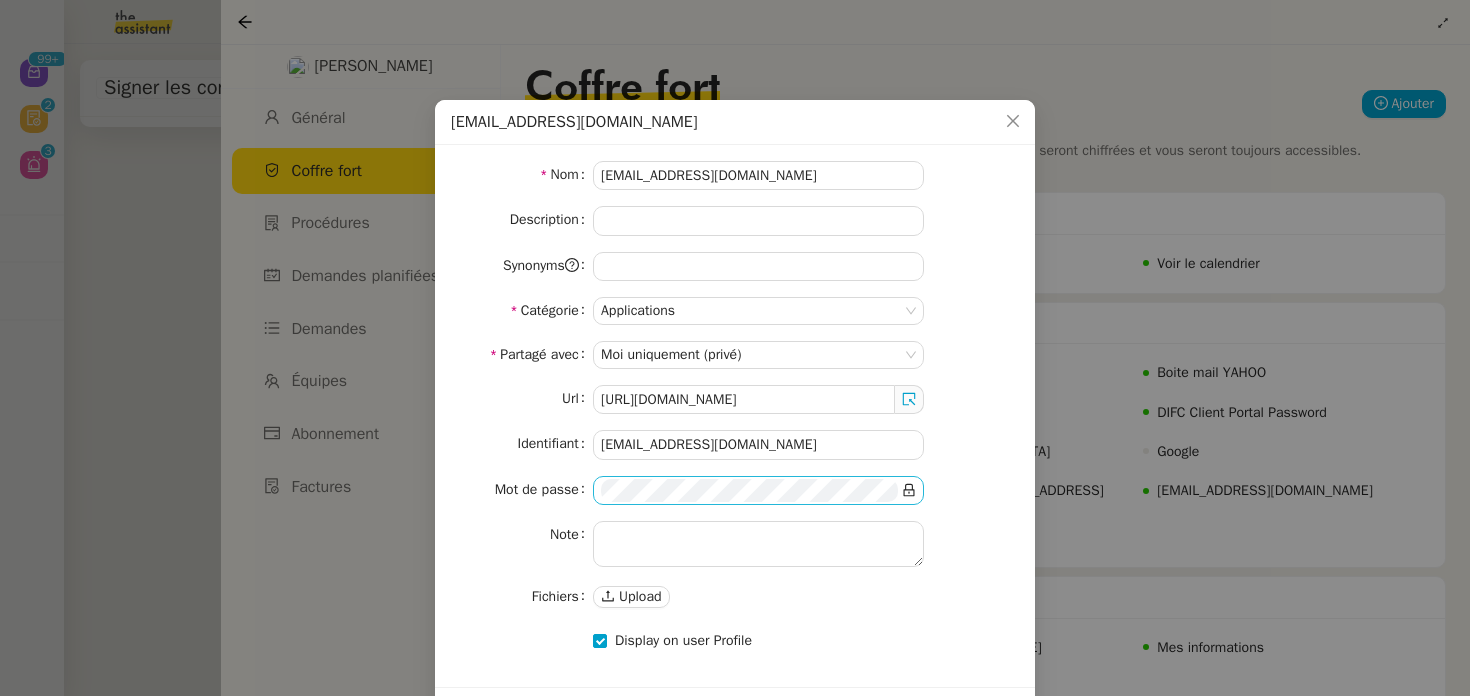 click 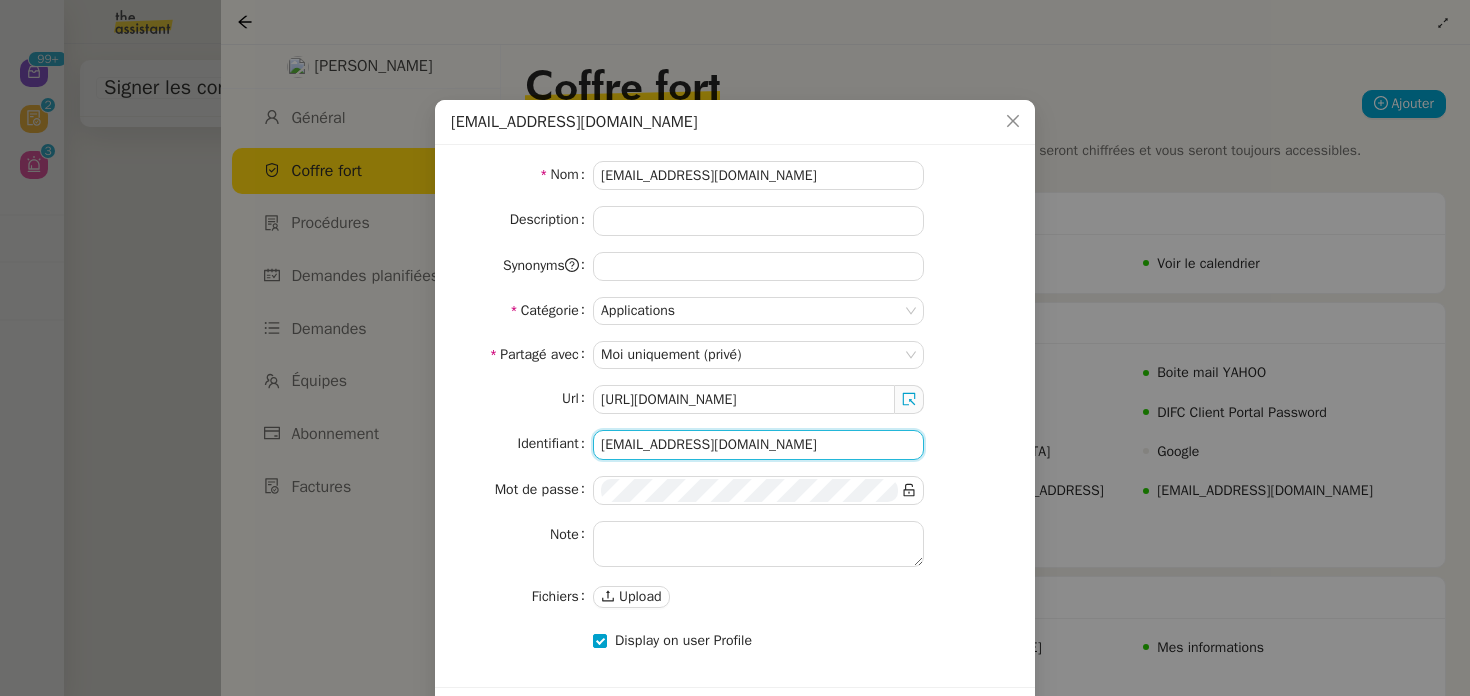 click on "iris@lynceus-partners.com" 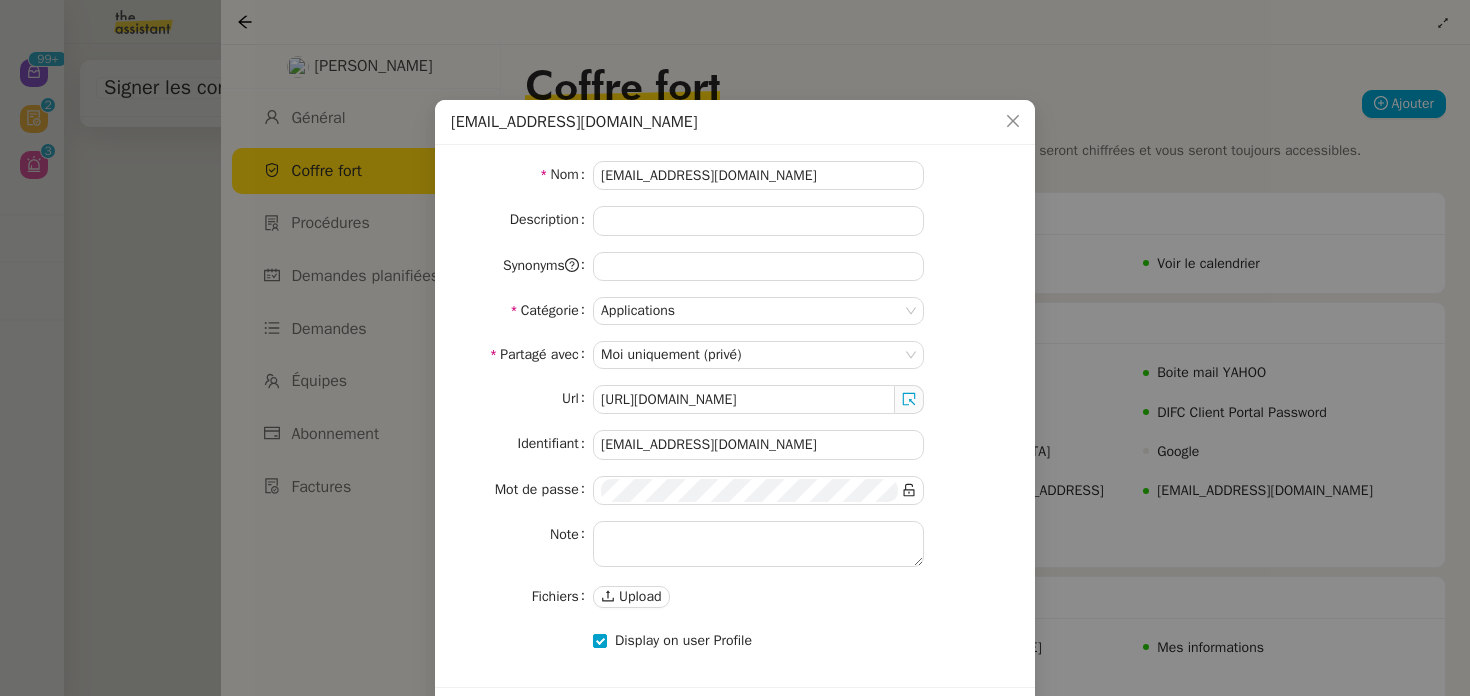 click on "iris@lynceus-partners.com Nom iris@lynceus-partners.com Description  Synonyms  Catégorie Applications Partagé avec Moi uniquement (privé) Url https://outlook.office.com/mail/ Identifiant iris@lynceus-partners.com Mot de passe Note Fichiers Upload Display on user Profile Afficher l'historique Supprimer Sauver" at bounding box center [735, 348] 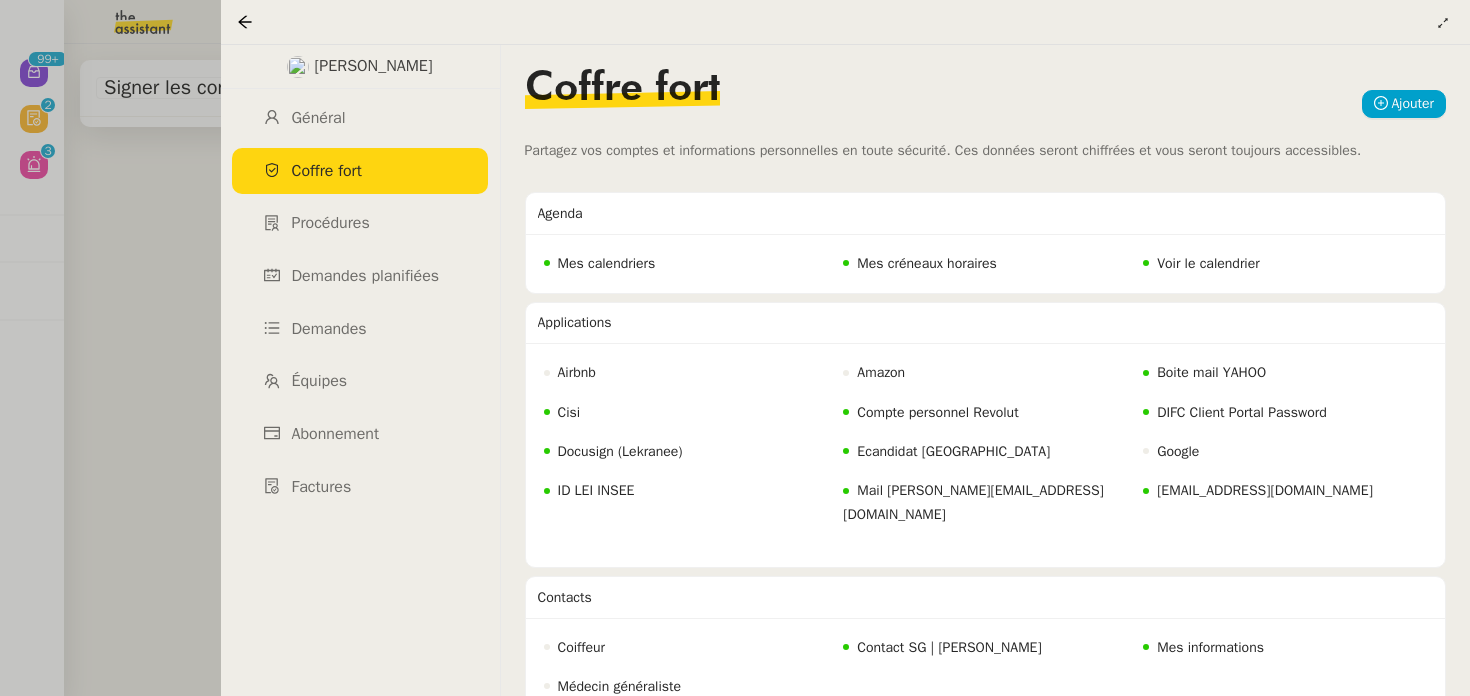 click at bounding box center (735, 348) 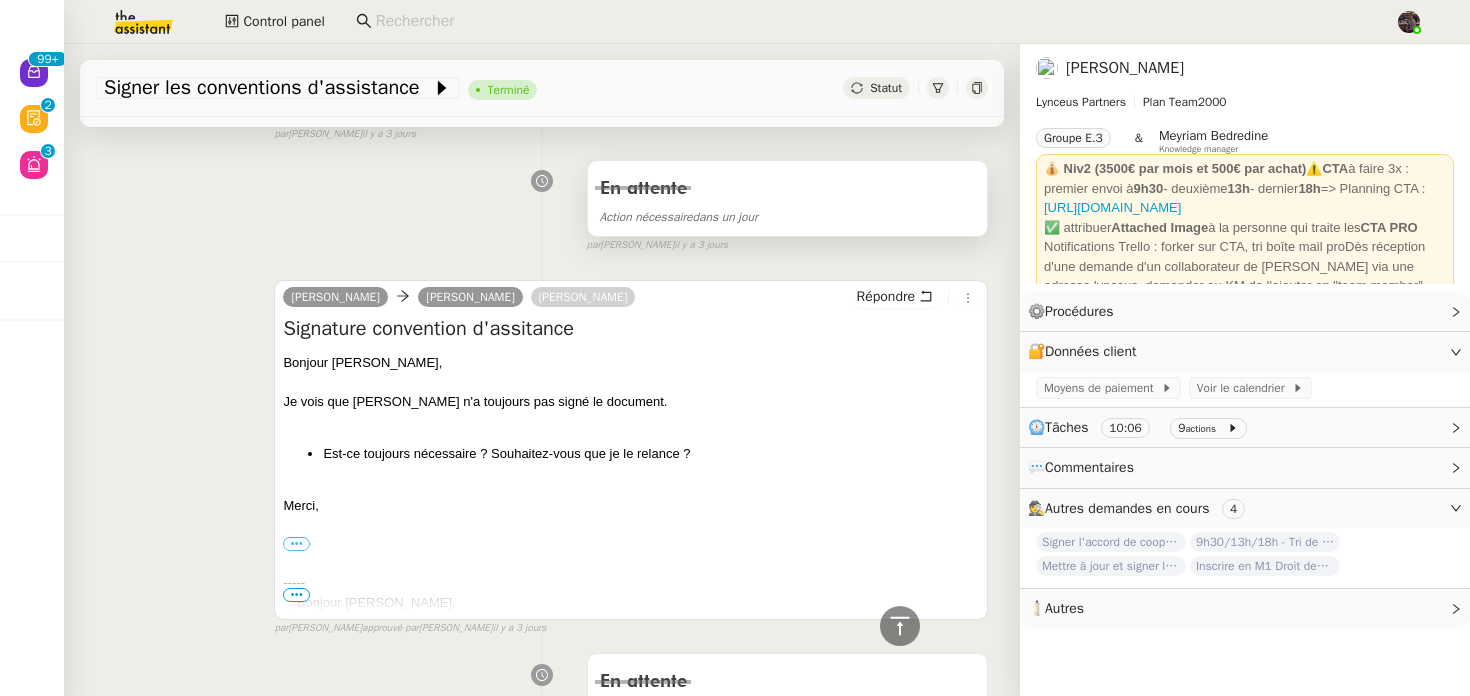 scroll, scrollTop: 506, scrollLeft: 0, axis: vertical 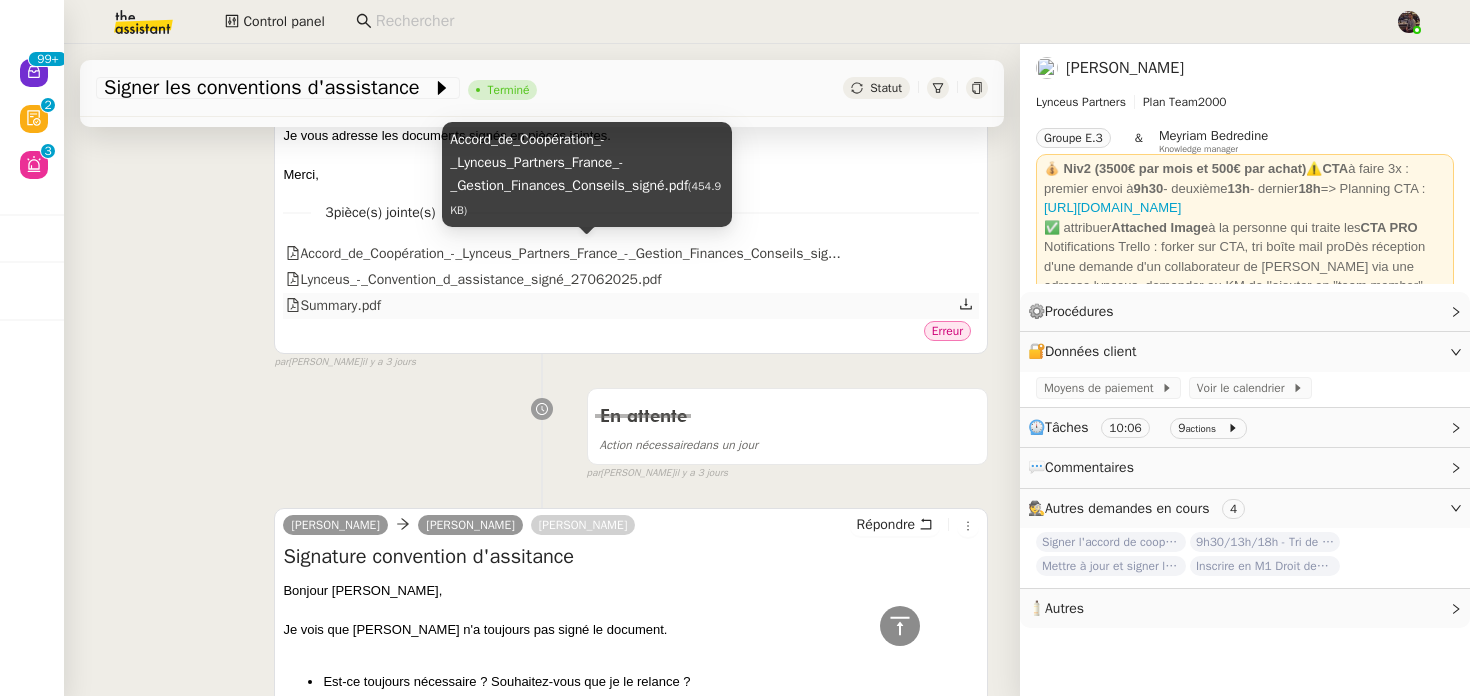 click on "Summary.pdf" 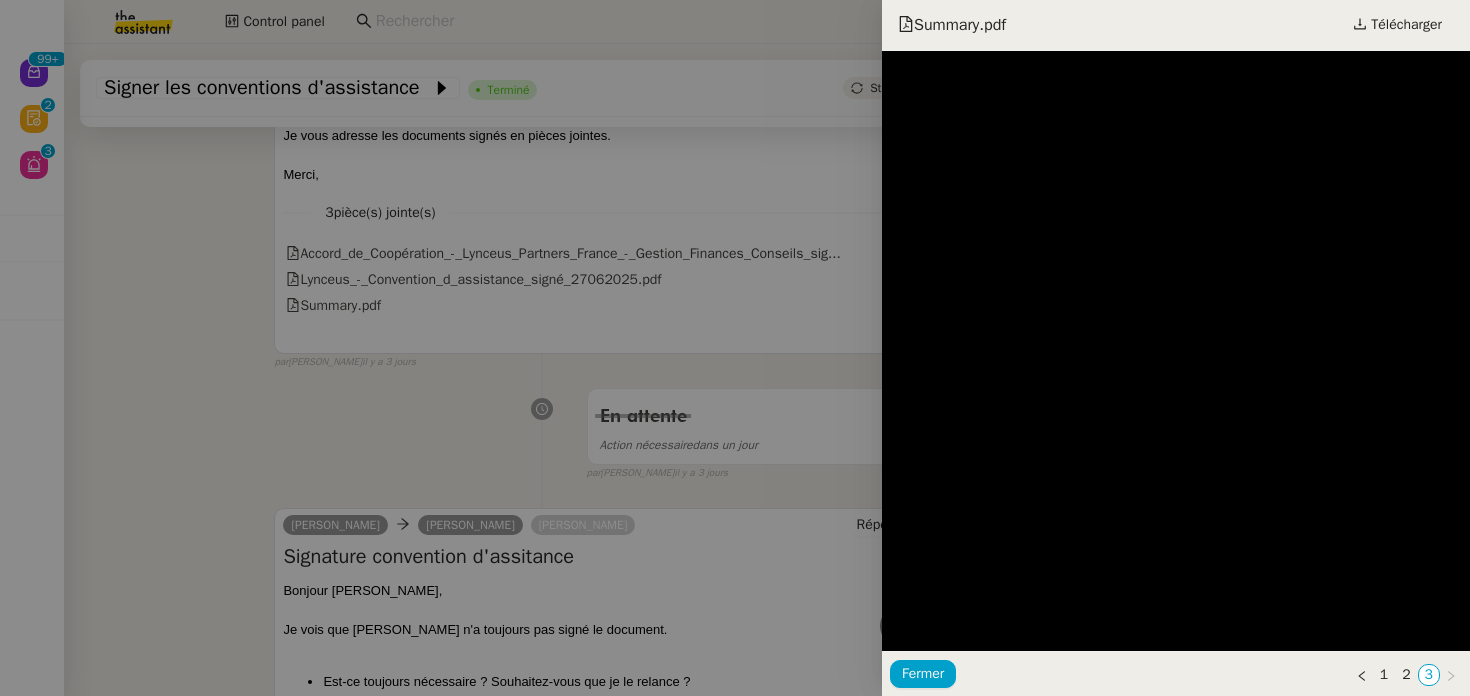 click at bounding box center [735, 348] 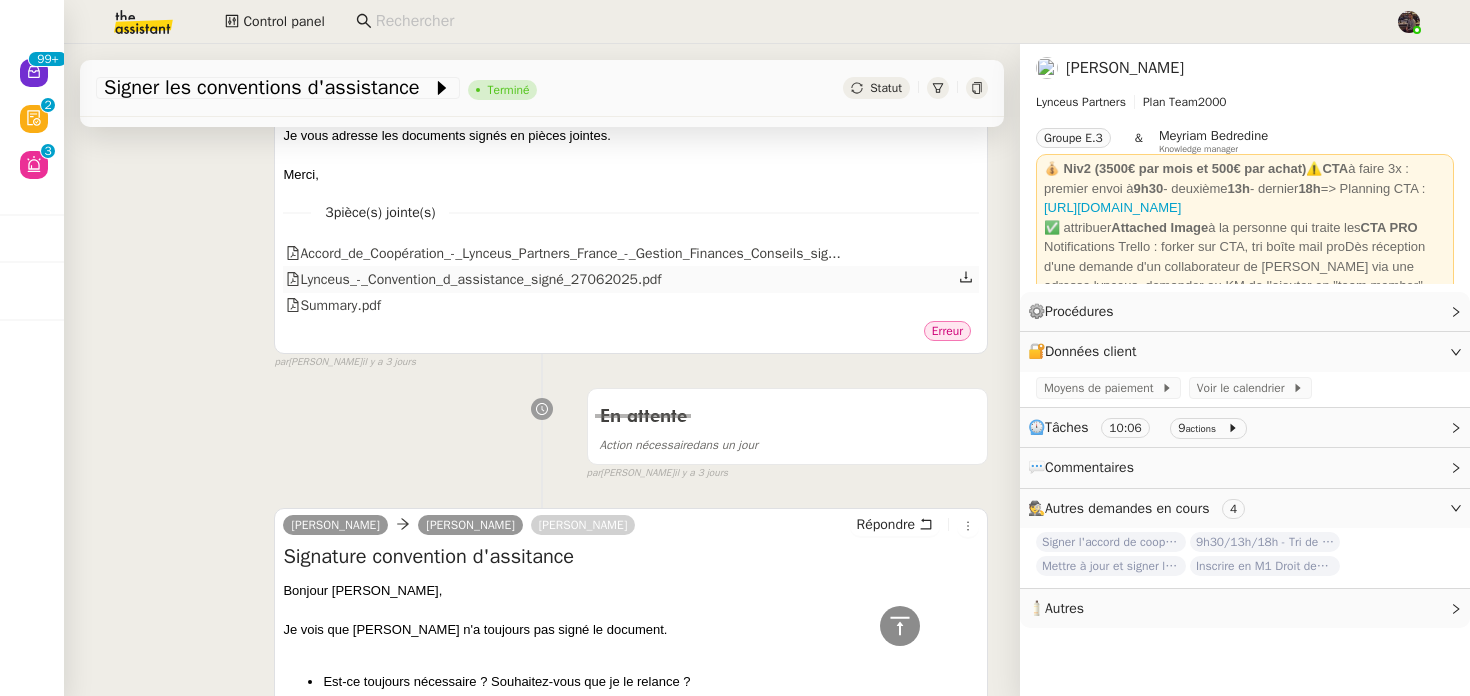 click on "Lynceus_-_Convention_d_assistance_signé_27062025.pdf" 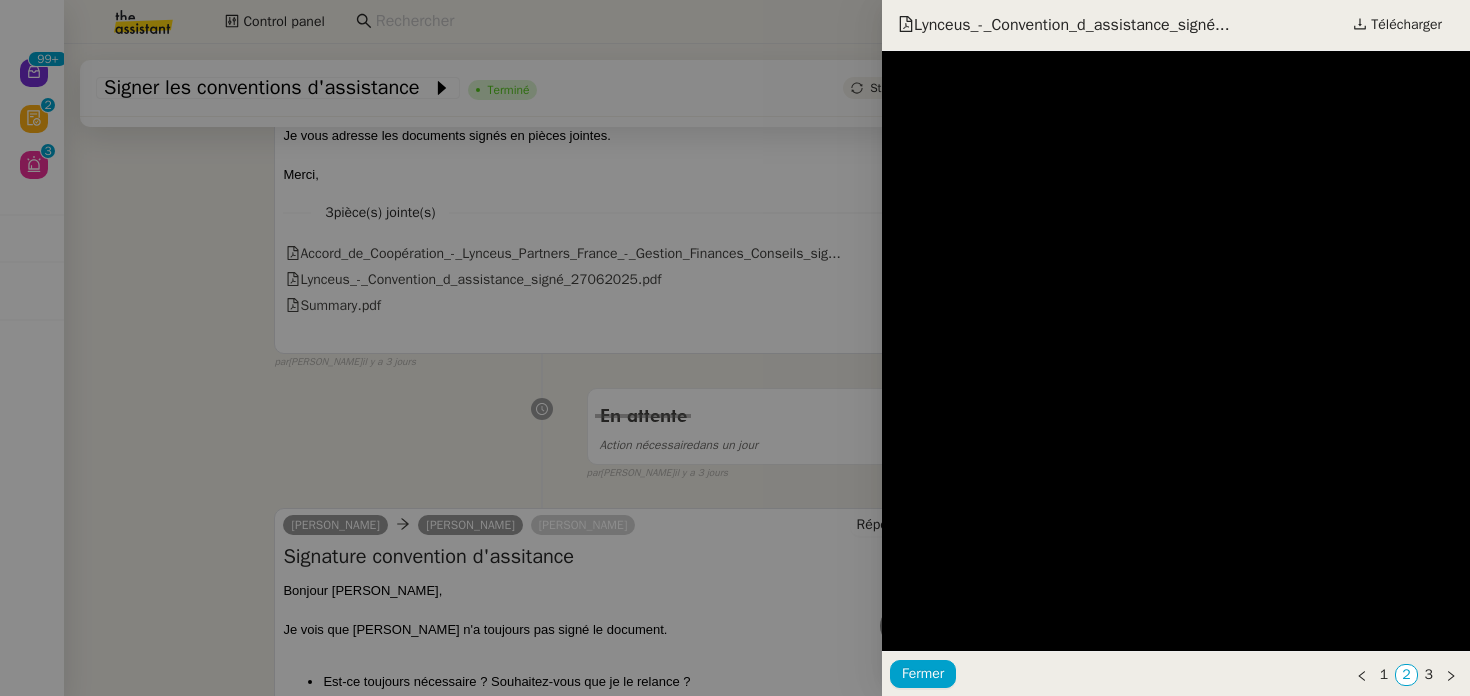 click at bounding box center (735, 348) 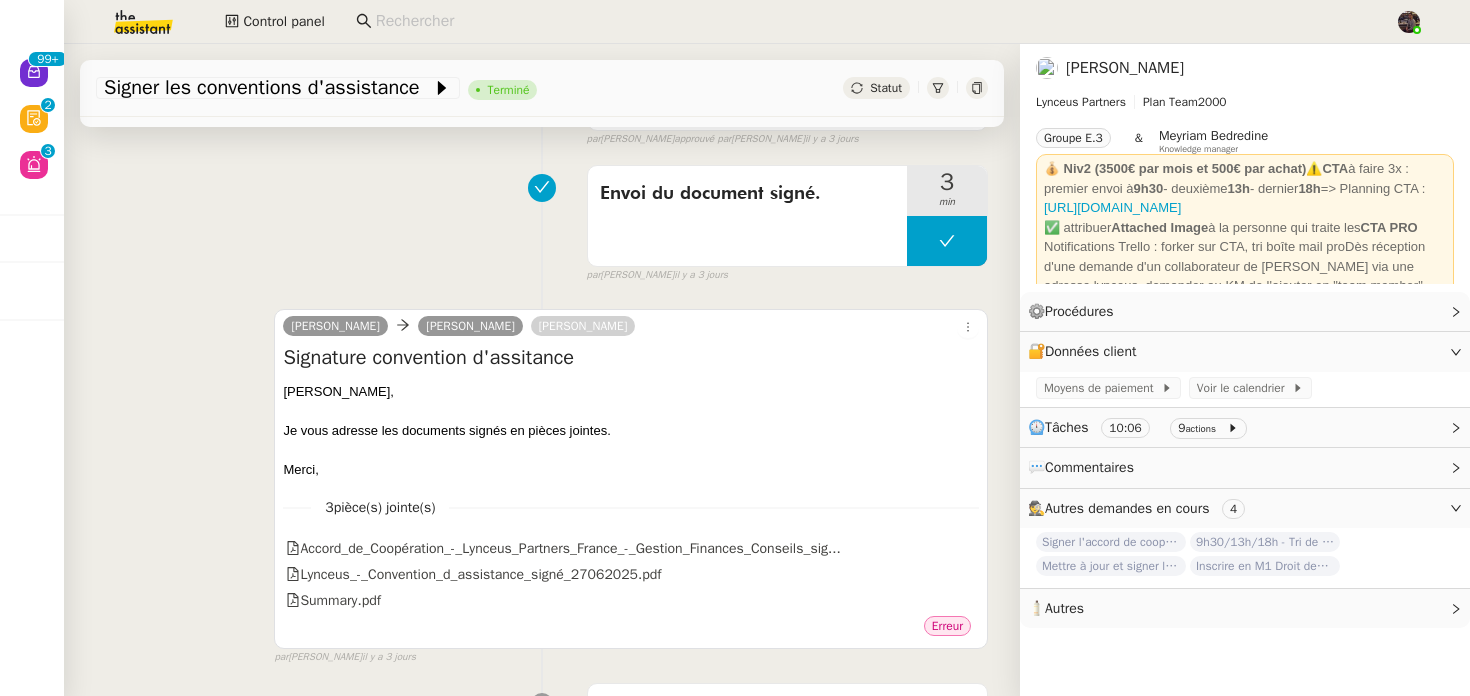 scroll, scrollTop: 246, scrollLeft: 0, axis: vertical 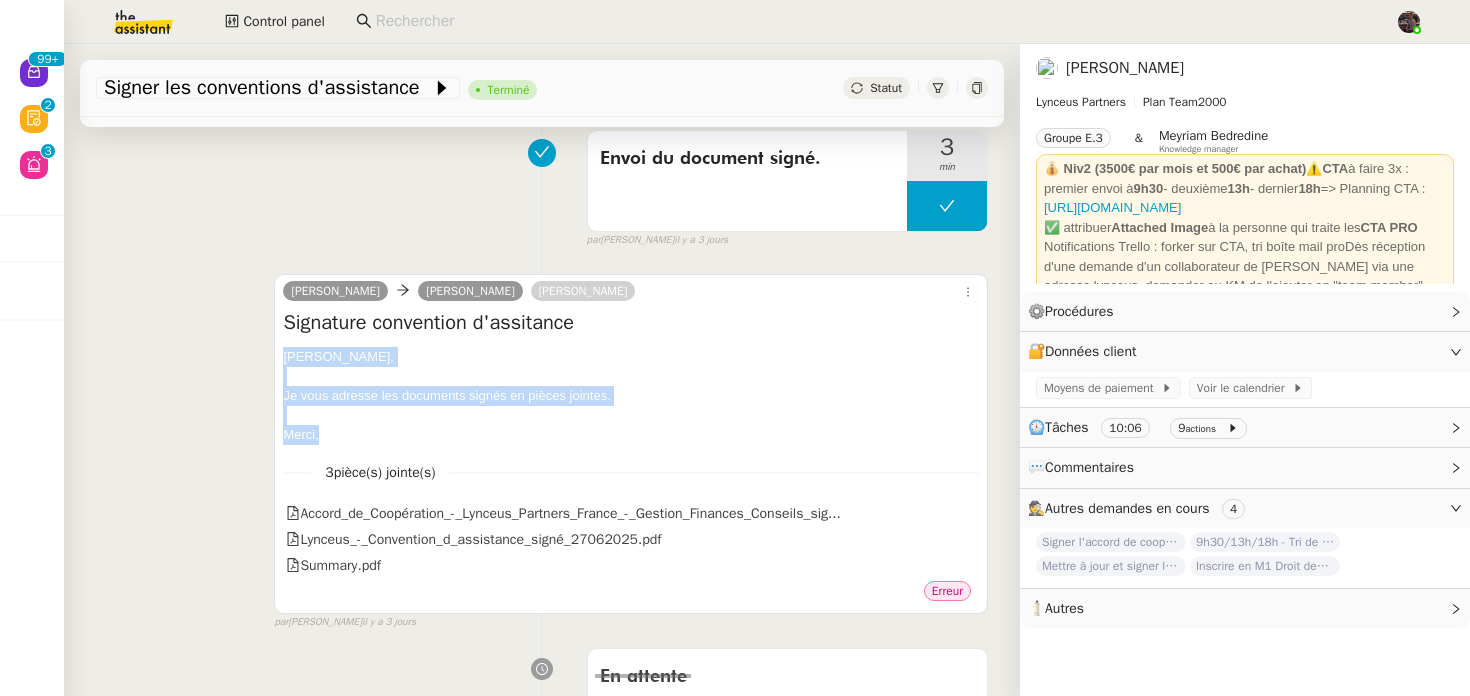 drag, startPoint x: 390, startPoint y: 439, endPoint x: 281, endPoint y: 357, distance: 136.40015 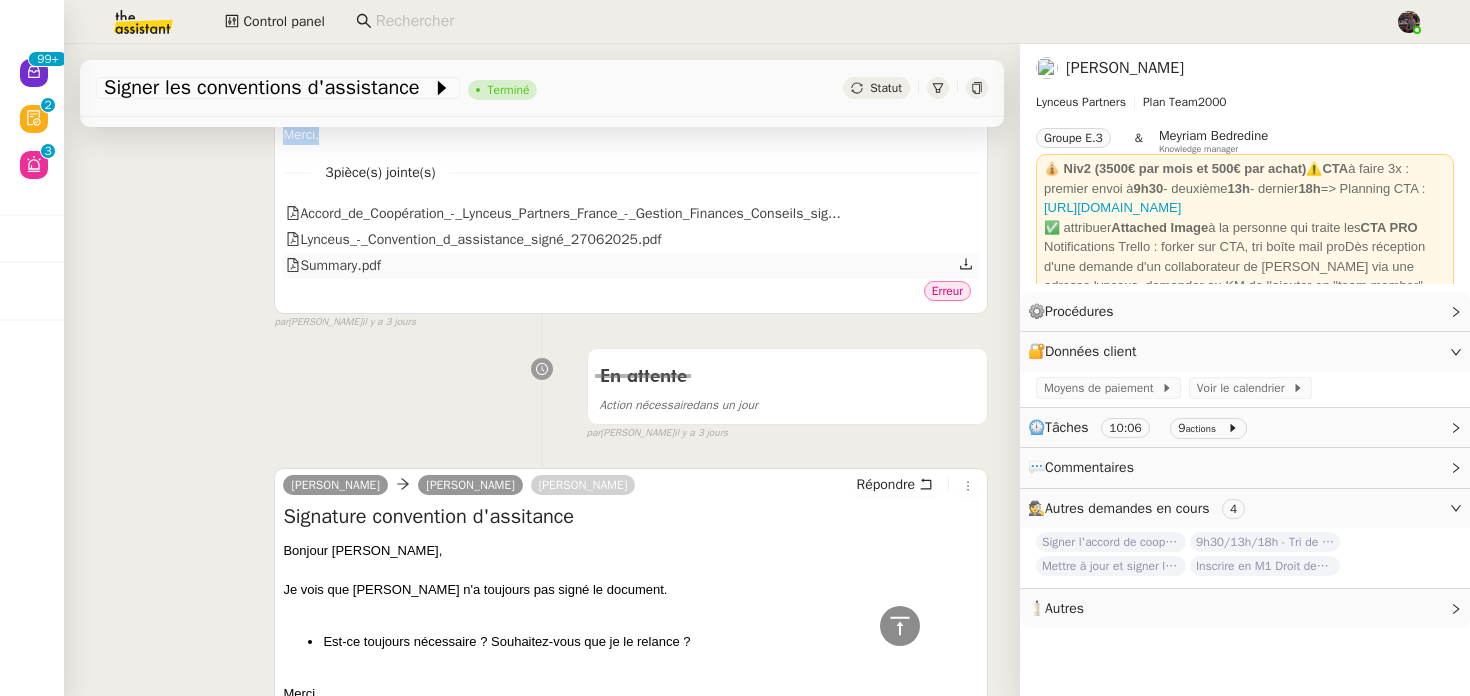 scroll, scrollTop: 366, scrollLeft: 0, axis: vertical 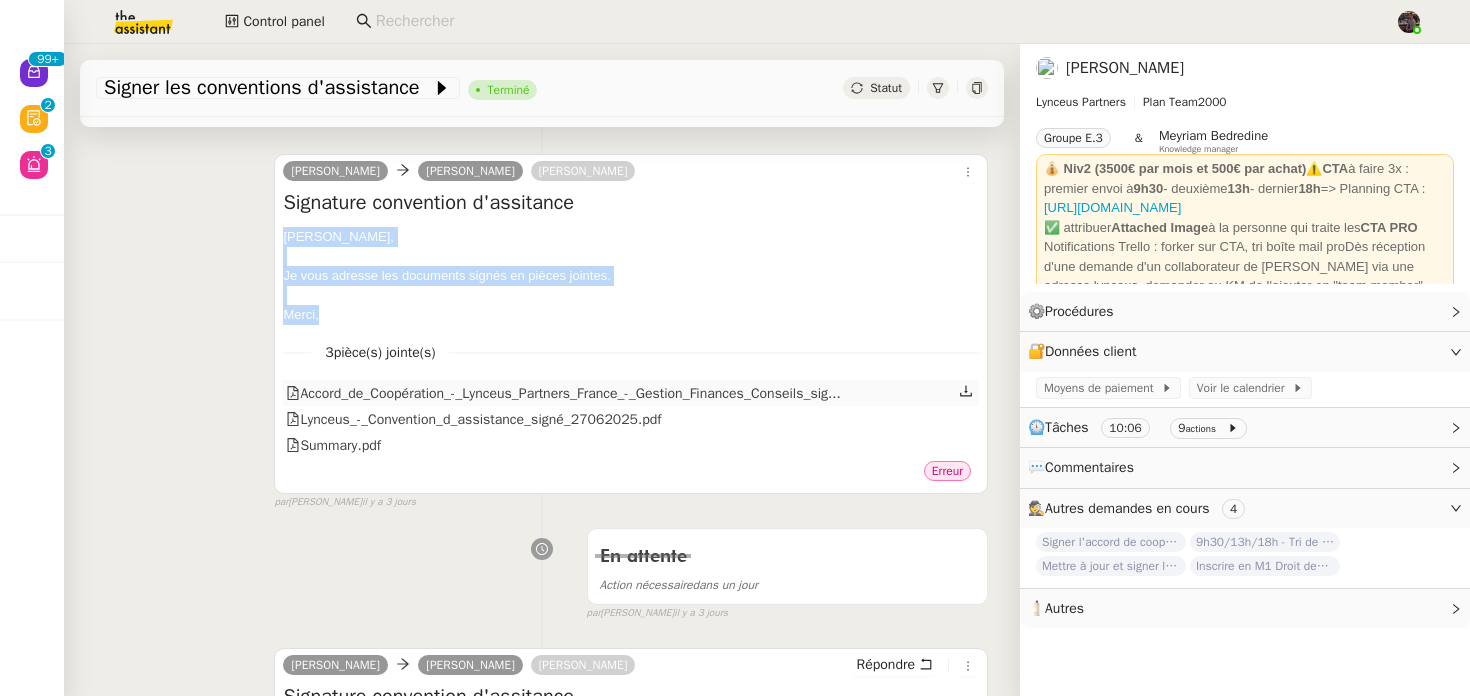 click 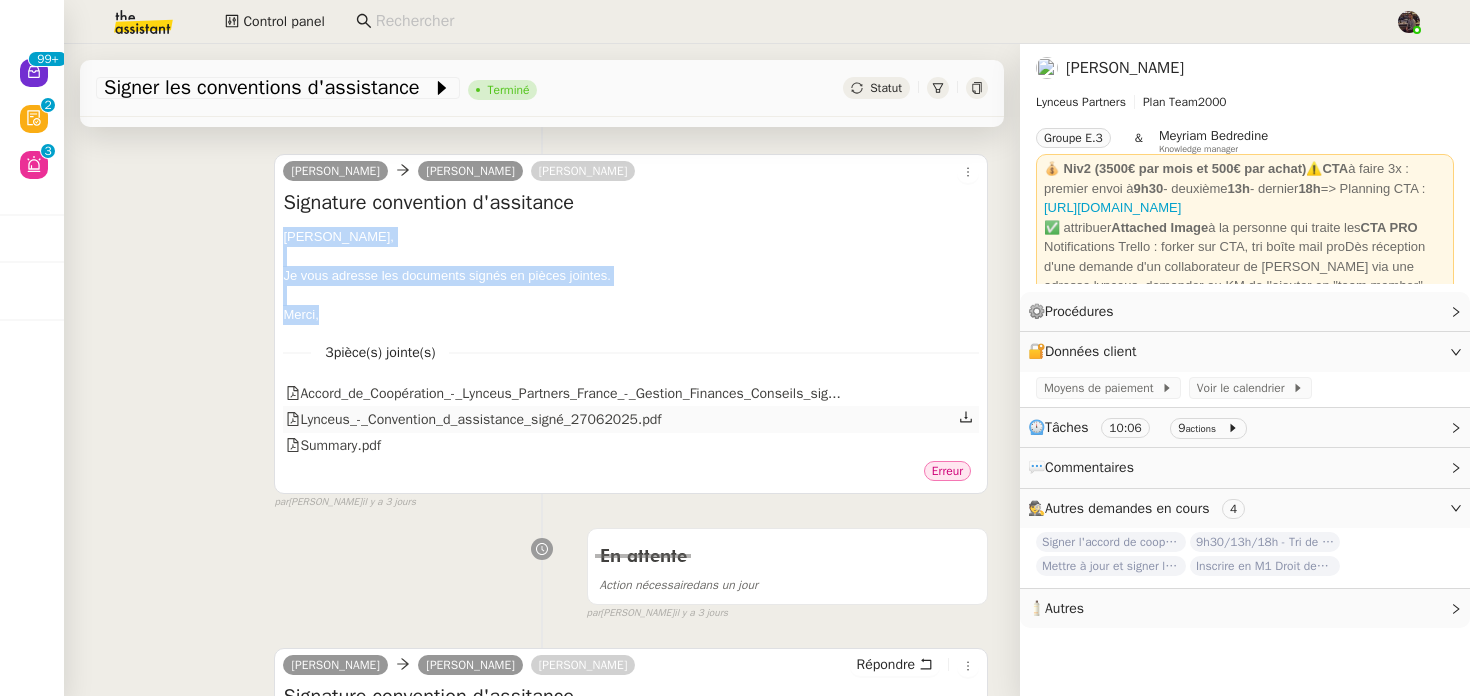 click 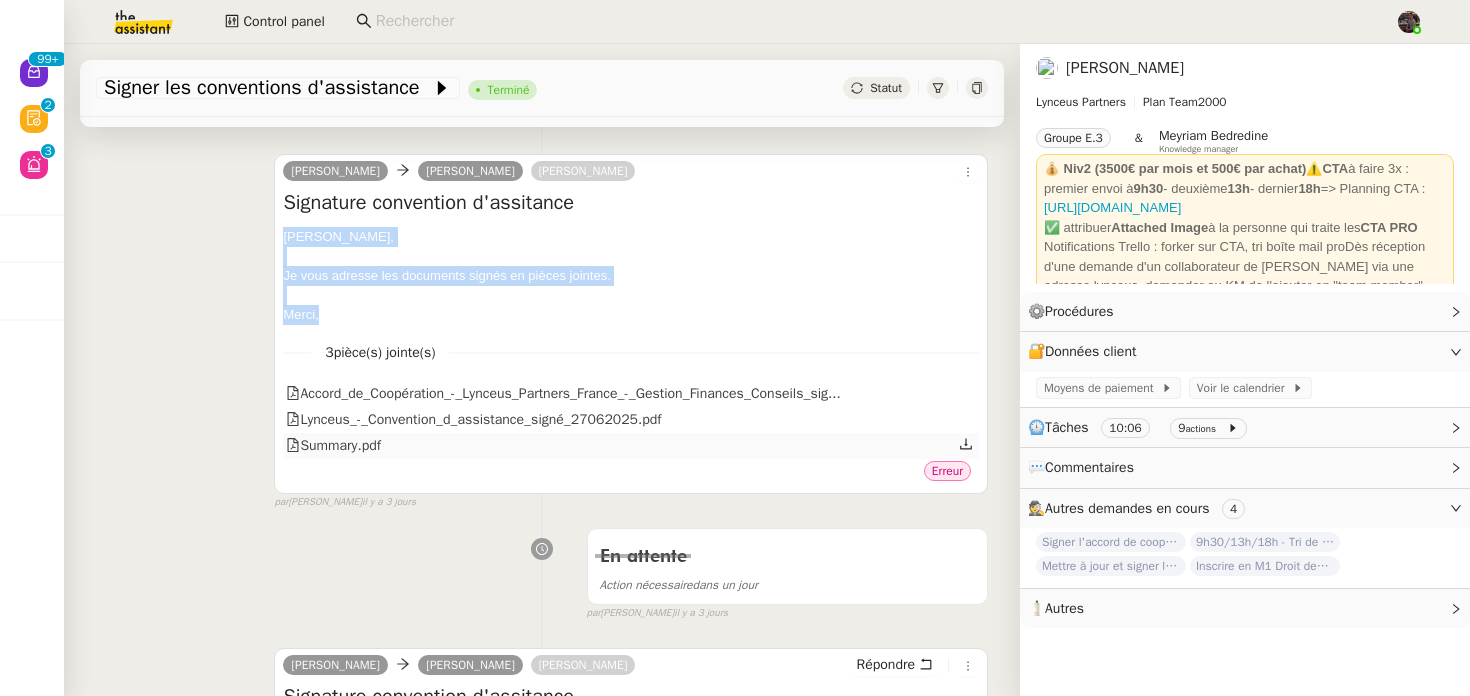 click 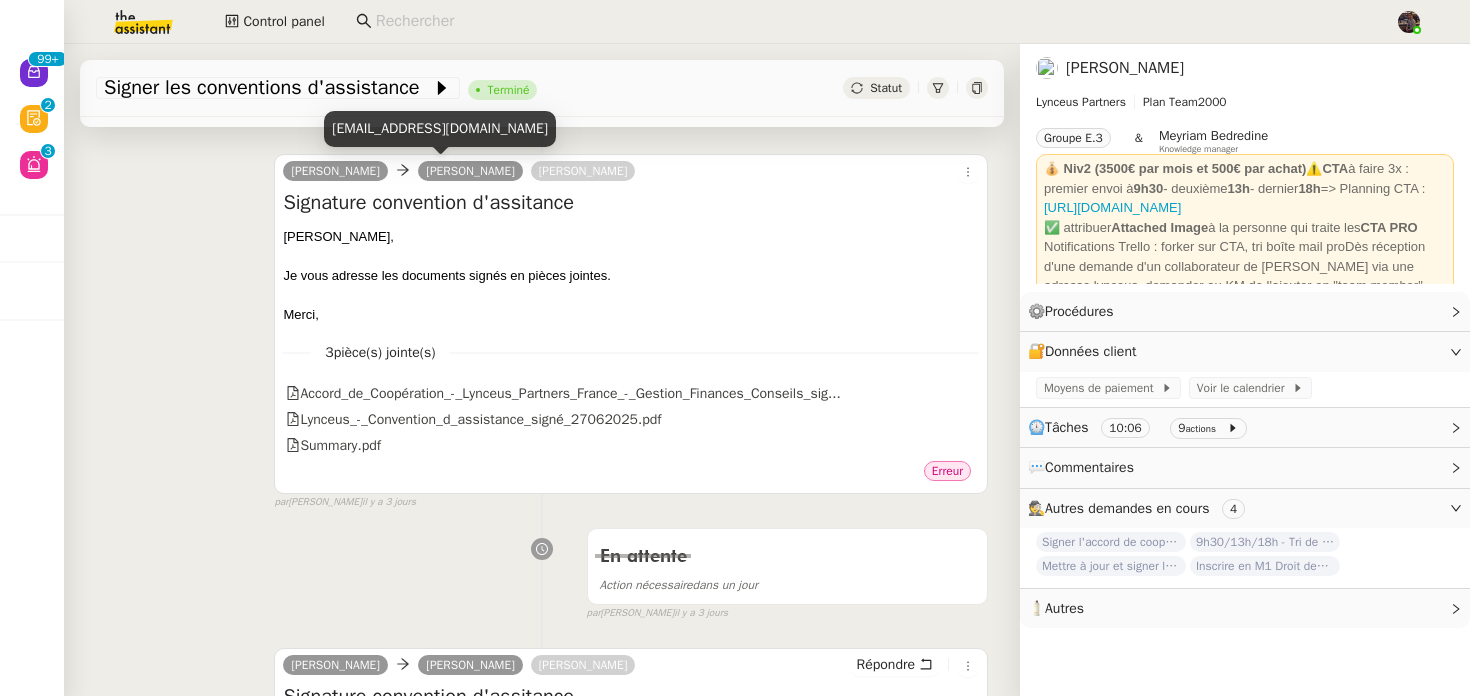 click on "a.azogui@lynceus-partners.com" at bounding box center [440, 128] 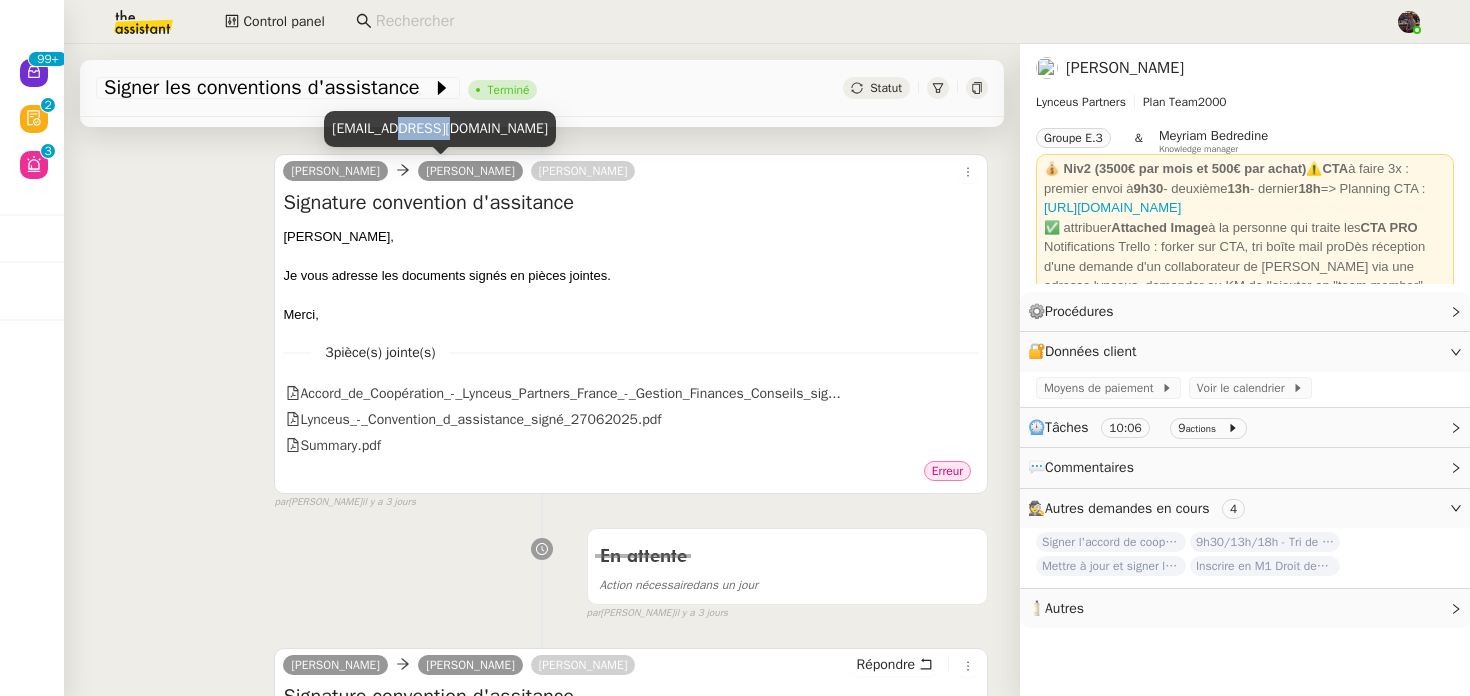 click on "a.azogui@lynceus-partners.com" at bounding box center [440, 128] 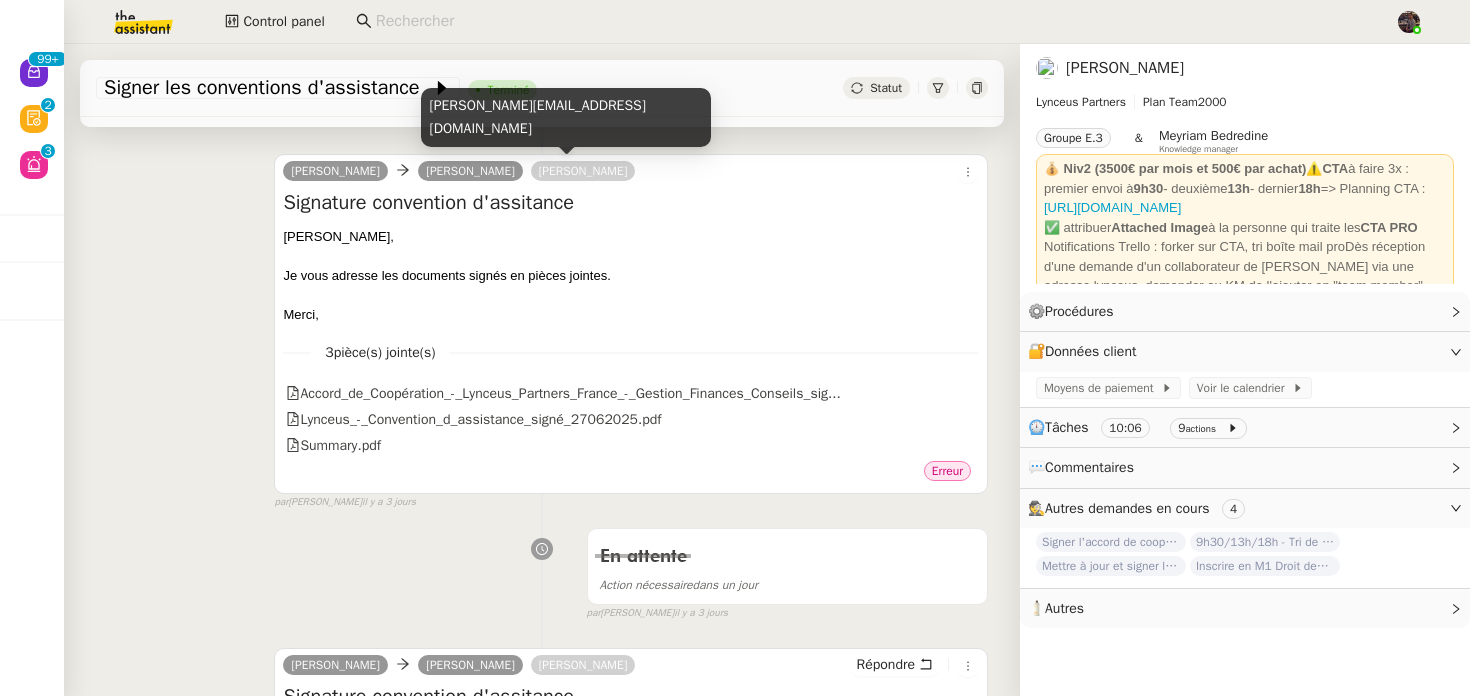 click on "p.chotard@lynceus-partners.com" at bounding box center [566, 117] 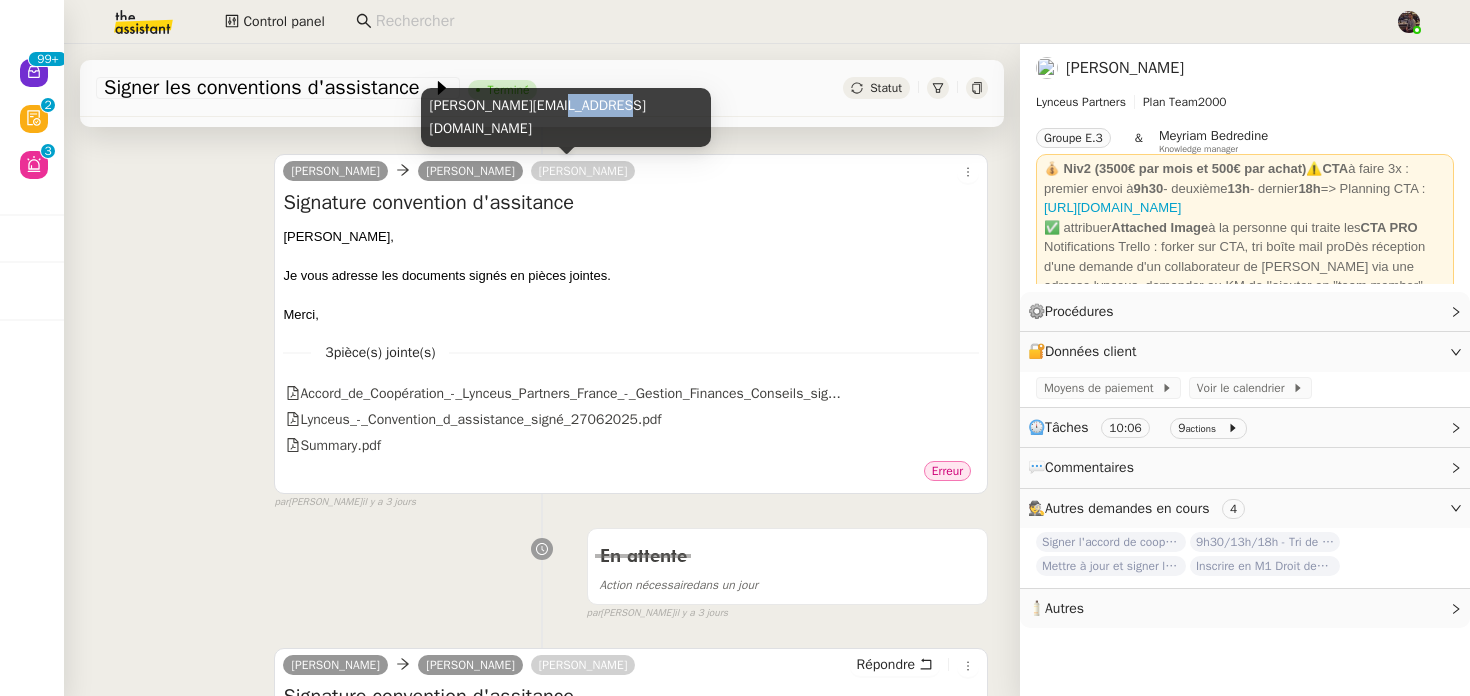 click on "p.chotard@lynceus-partners.com" at bounding box center [566, 117] 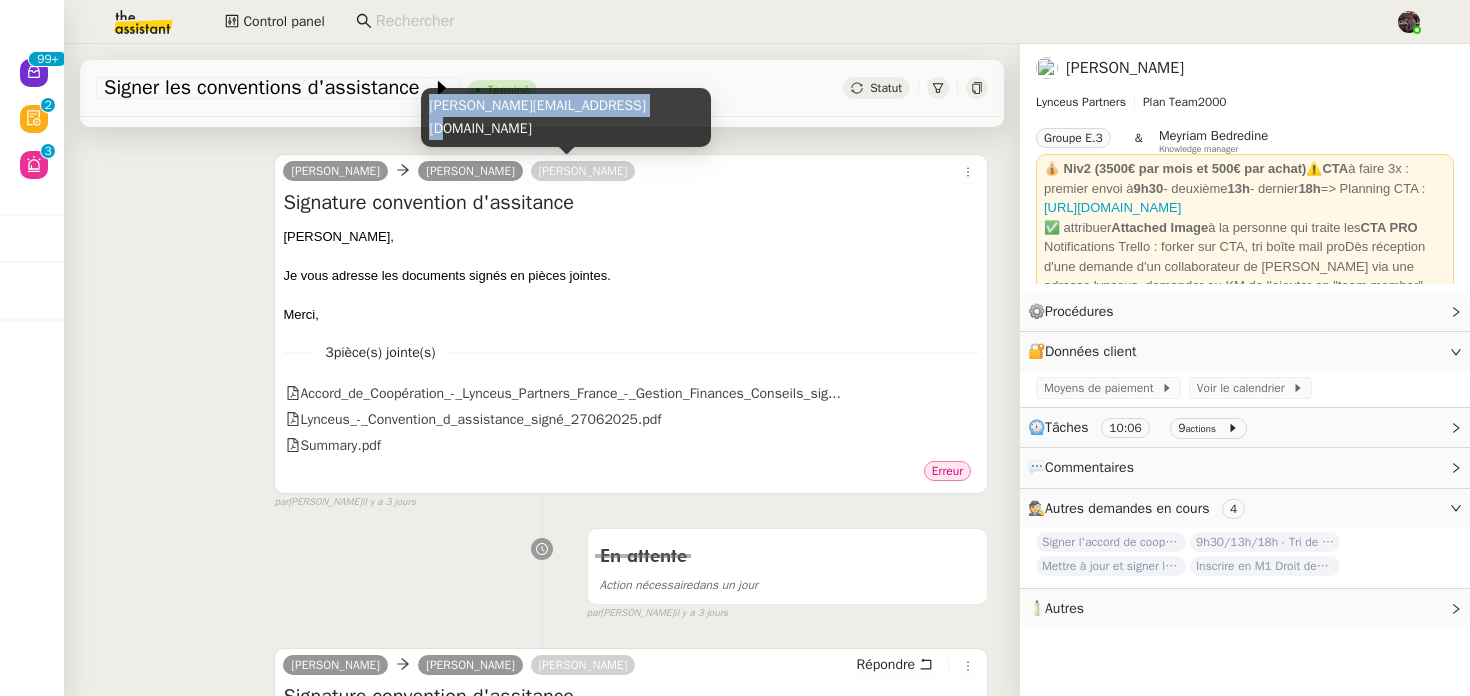 click on "p.chotard@lynceus-partners.com" at bounding box center [566, 117] 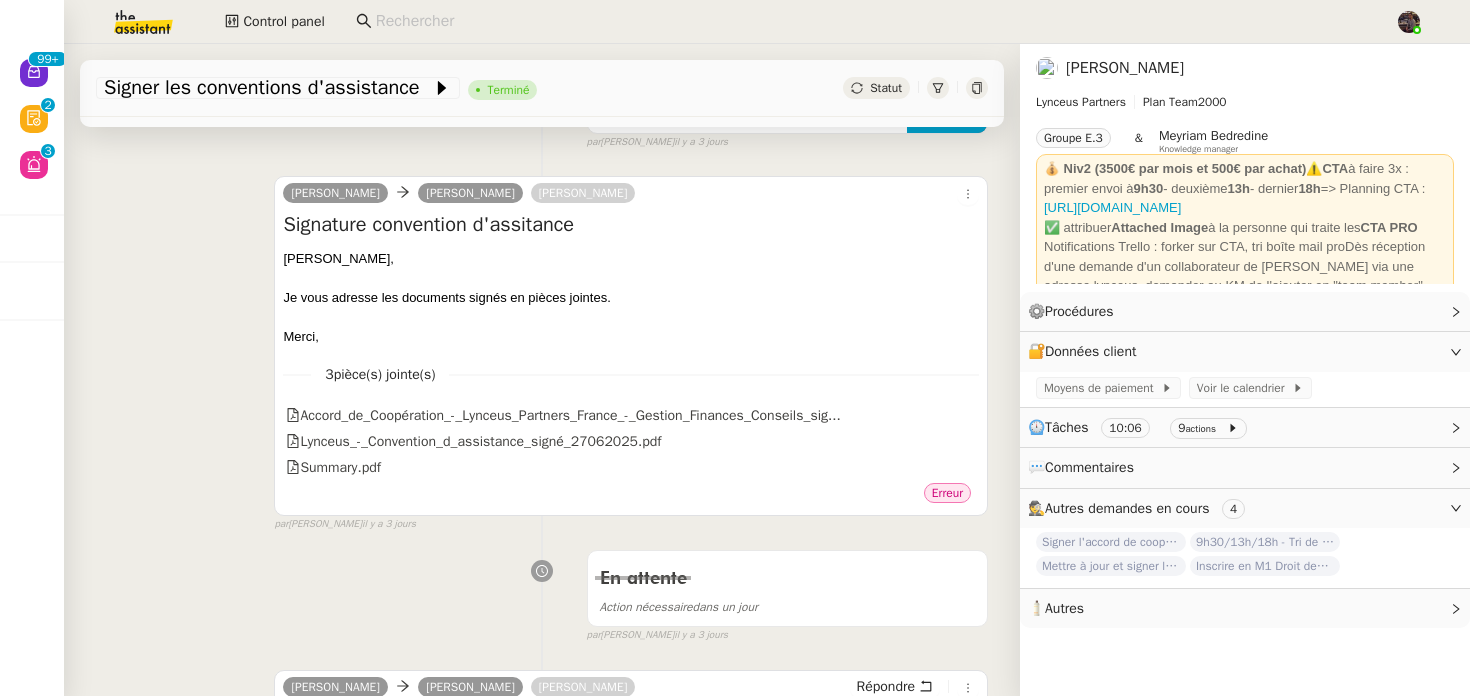 scroll, scrollTop: 0, scrollLeft: 0, axis: both 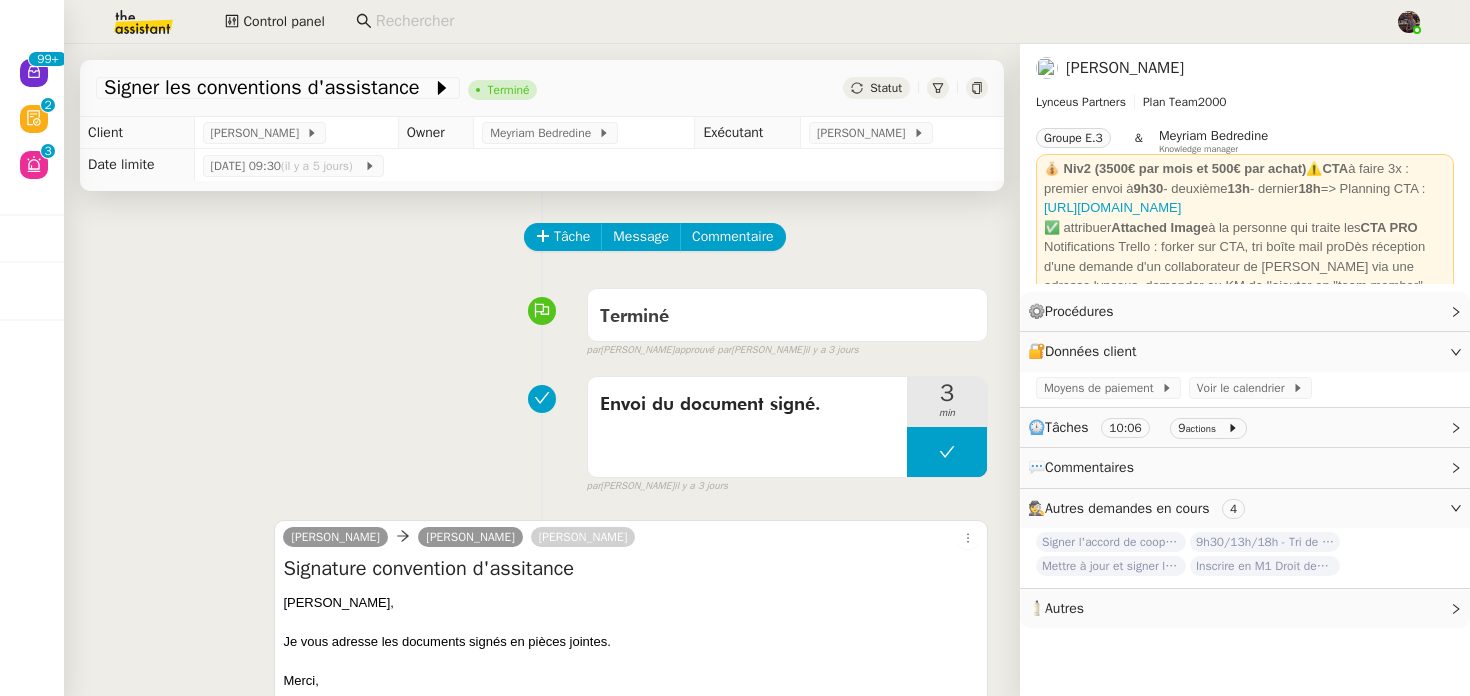 click on "Tâche Message Commentaire Veuillez patienter une erreur s'est produite 👌👌👌 message envoyé ✌️✌️✌️ Veuillez d'abord attribuer un client Une erreur s'est produite, veuillez réessayer Terminé false par   Hannah C.   approuvé par   Hannah C.   il y a 3 jours 👌👌👌 message envoyé ✌️✌️✌️ une erreur s'est produite 👌👌👌 message envoyé ✌️✌️✌️ Votre message va être revu ✌️✌️✌️ une erreur s'est produite La taille des fichiers doit être de 10Mb au maximum.  Envoi du document signé.     3 min false par   Hannah C.   il y a 3 jours 👌👌👌 message envoyé ✌️✌️✌️ une erreur s'est produite 👌👌👌 message envoyé ✌️✌️✌️ Votre message va être revu ✌️✌️✌️ une erreur s'est produite La taille des fichiers doit être de 10Mb au maximum.  Iris  Lynceus      Axel Azogui   Patrick Chotard  Signature convention d'assitance
Axel,  Je vous adresse les documents signés en pièces jointes.   3" 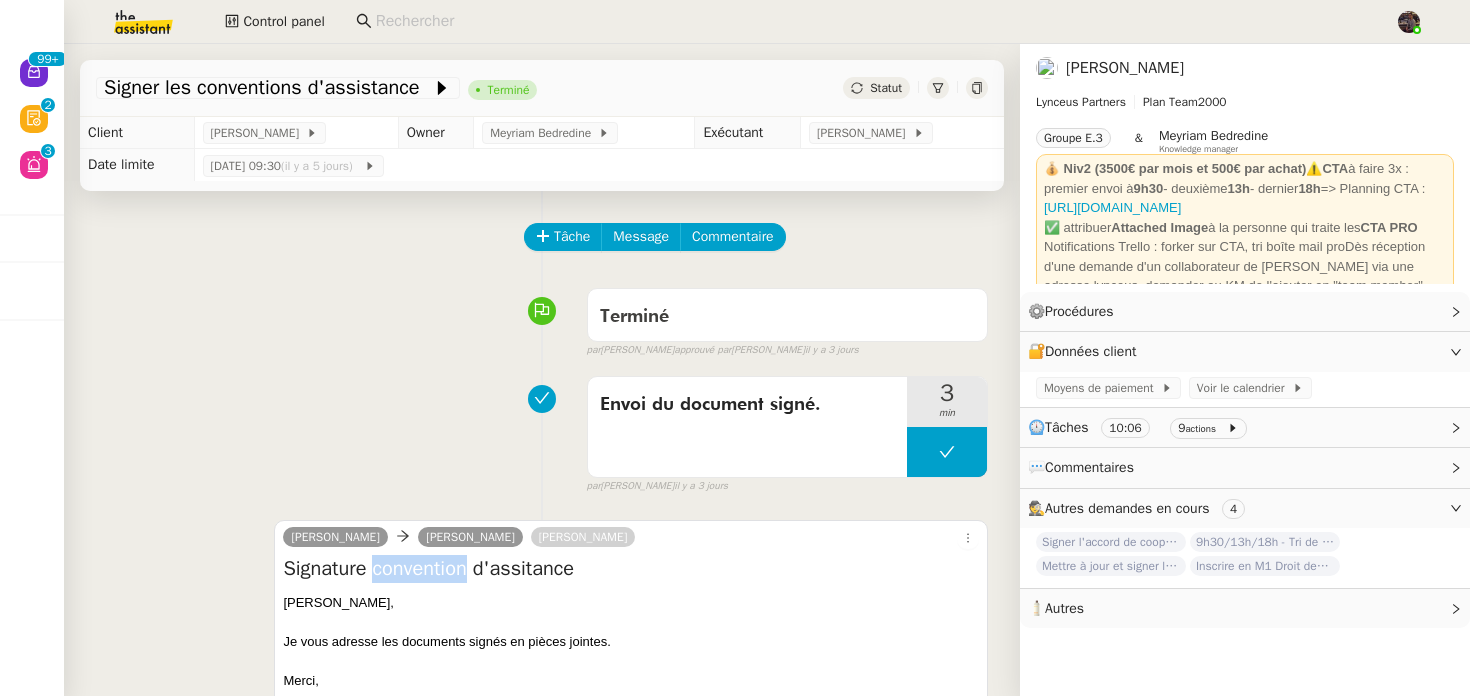 click on "Signature convention d'assitance" at bounding box center [631, 569] 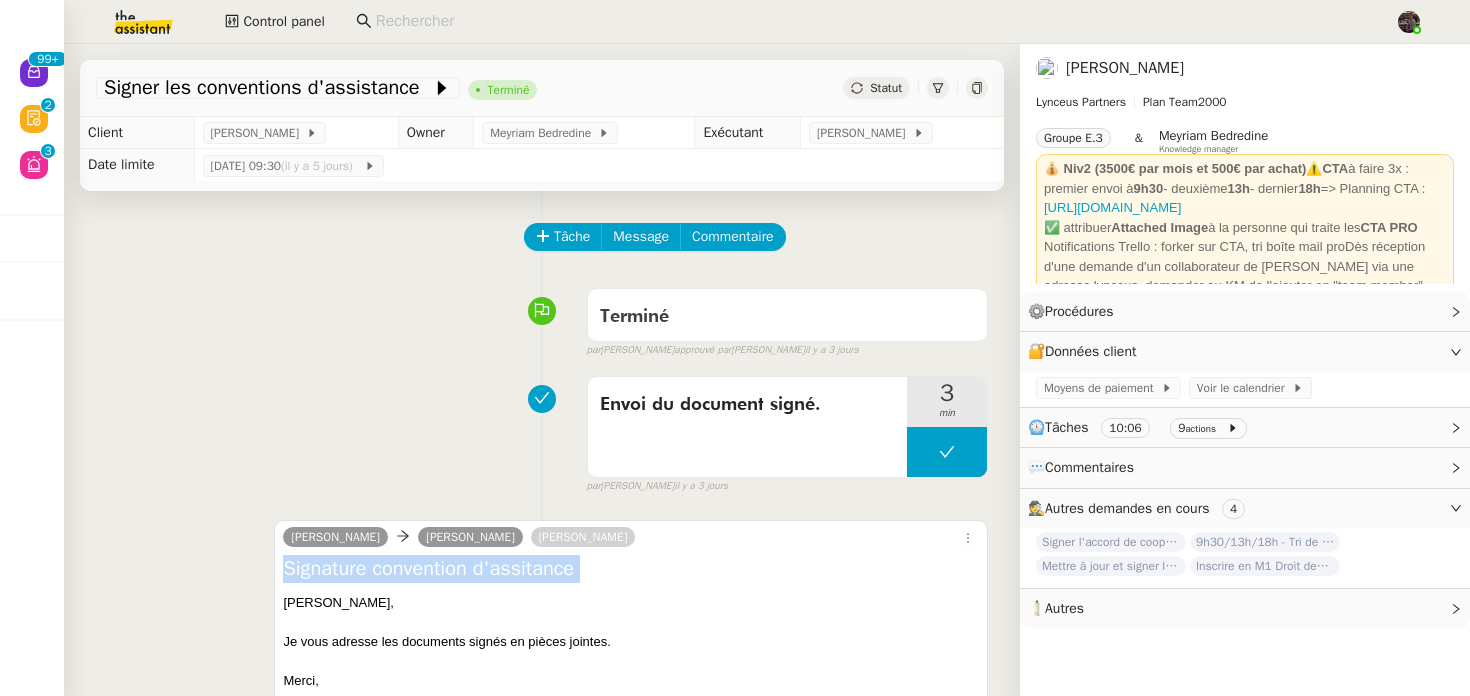 click on "Signature convention d'assitance" at bounding box center [631, 569] 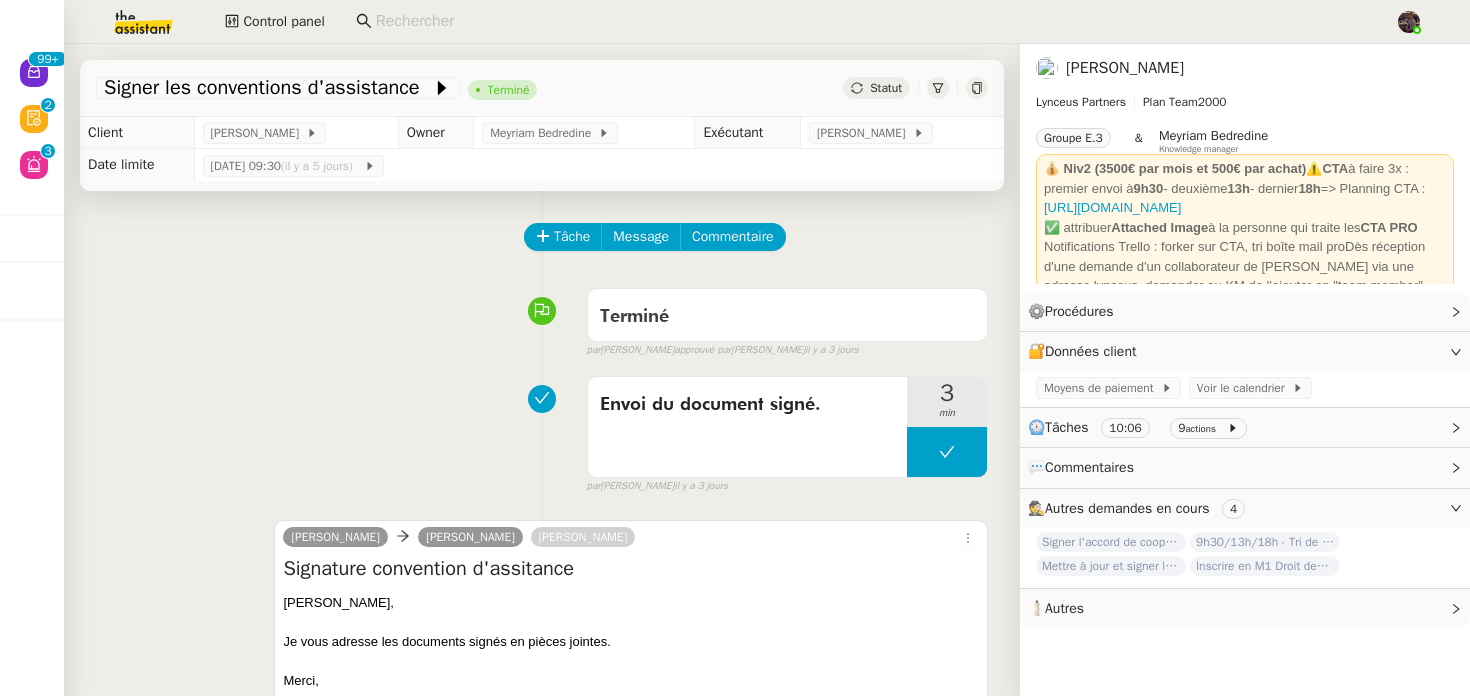 click on "Envoi du document signé.     3 min false par   Hannah C.   il y a 3 jours" at bounding box center (542, 431) 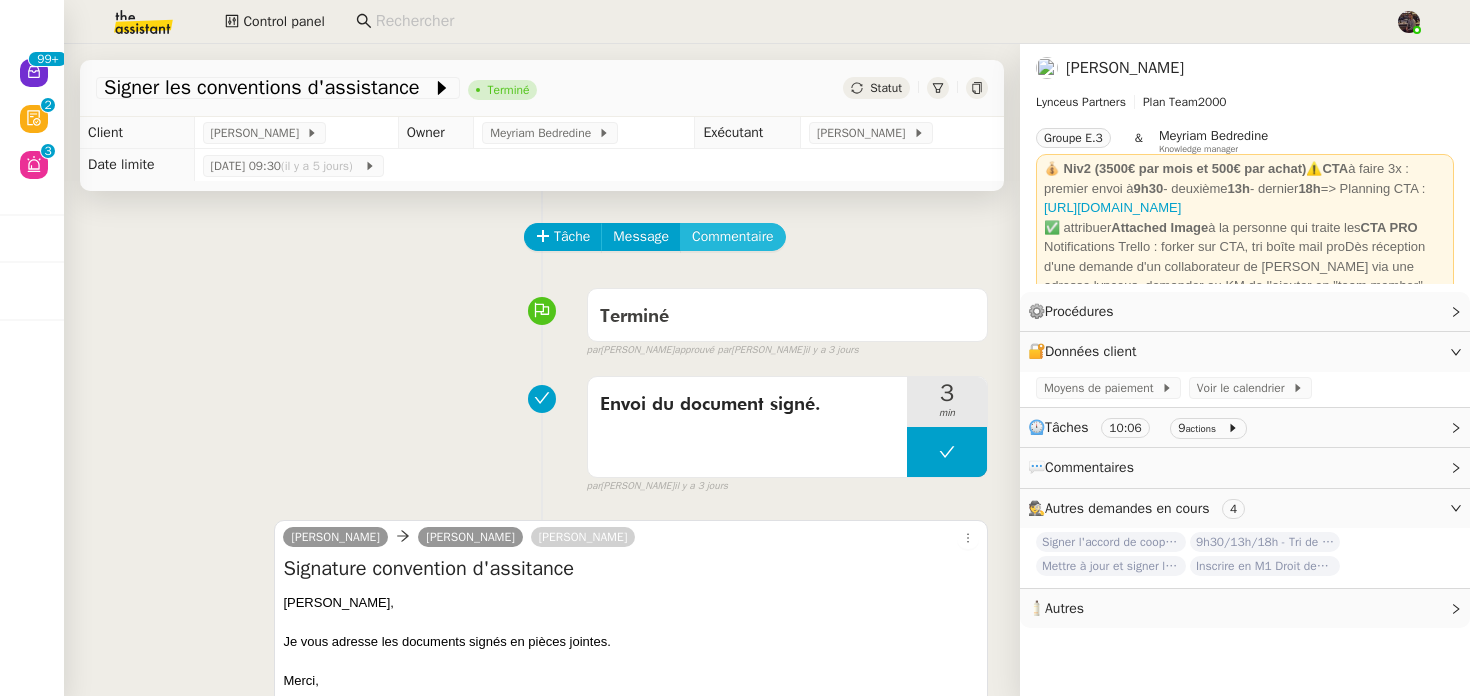 click on "Commentaire" 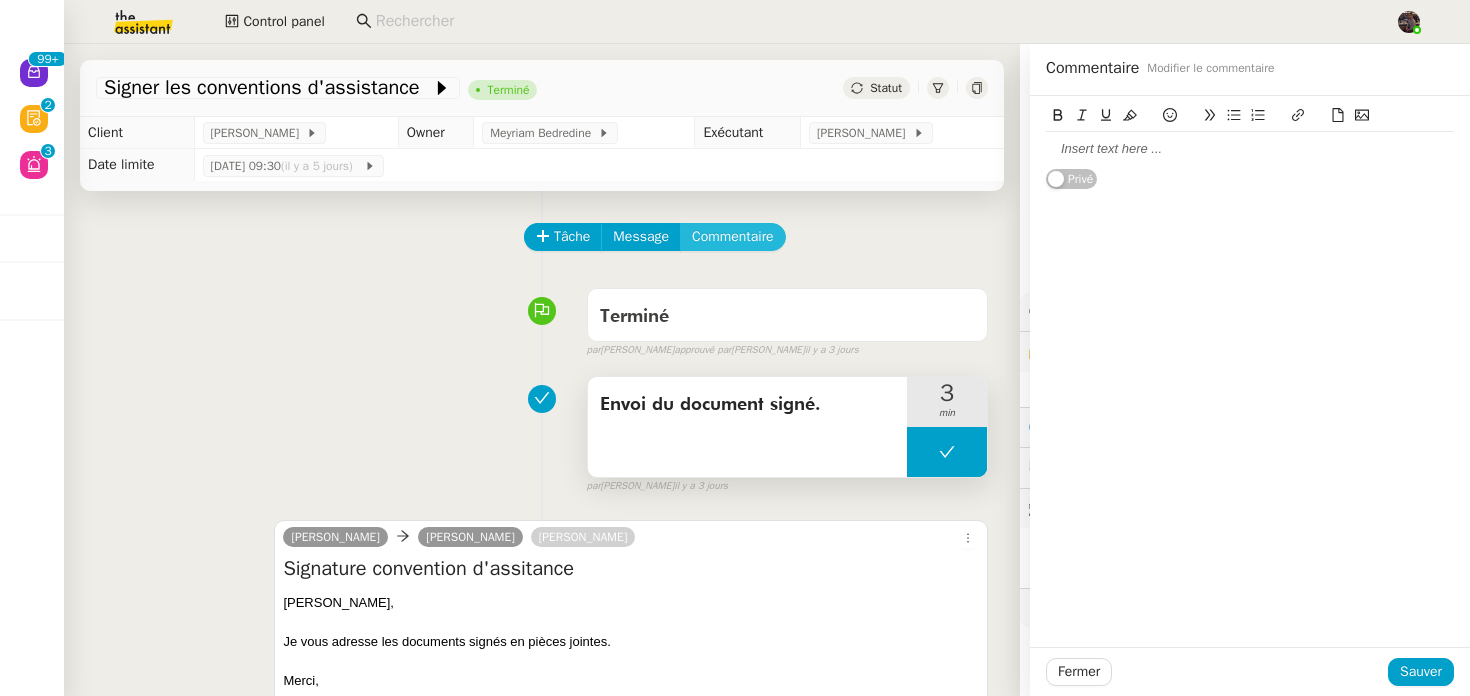 type 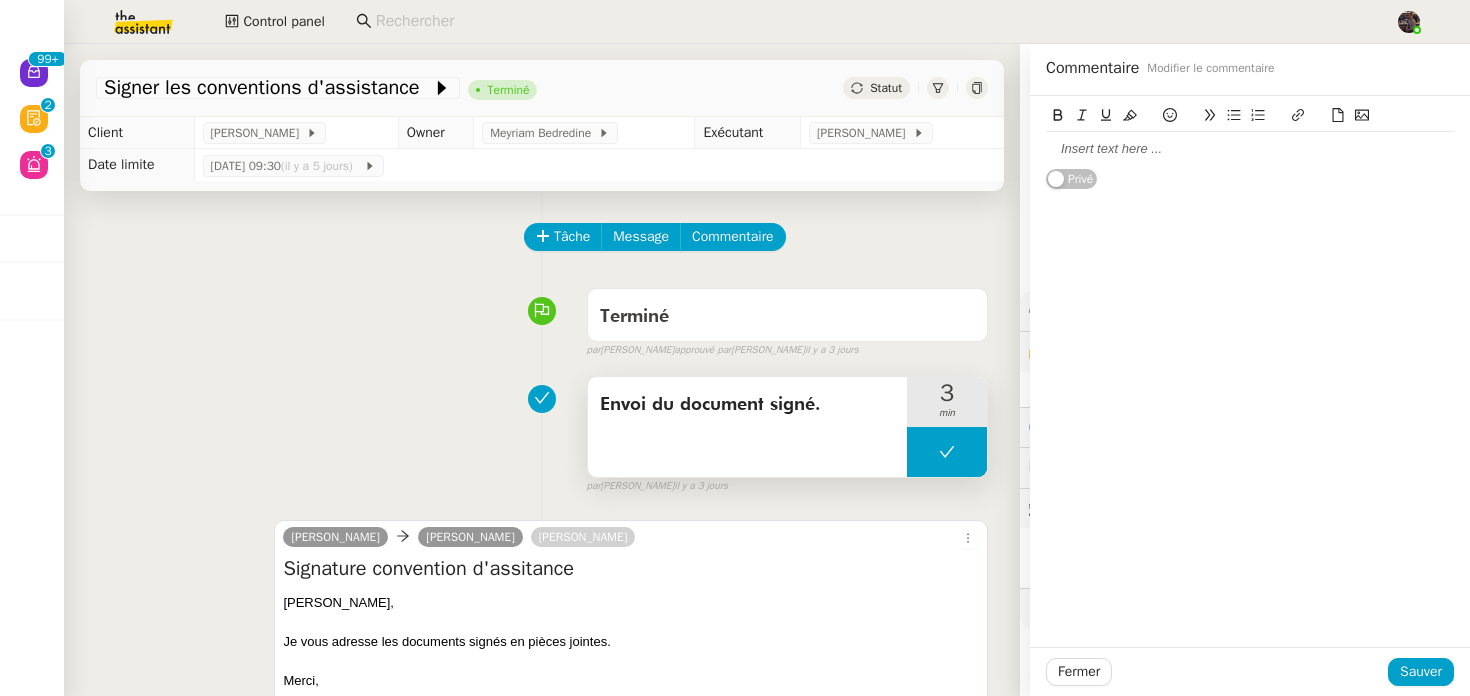 type 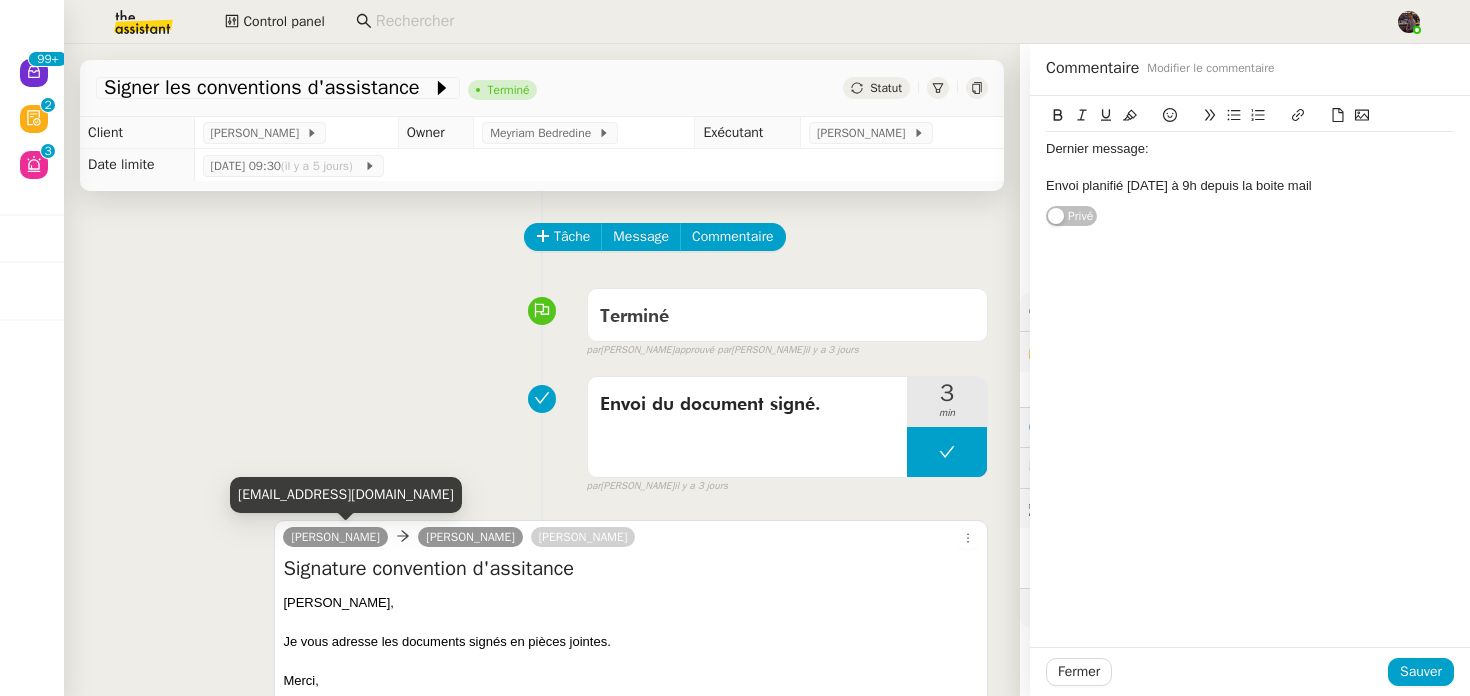 click on "iris@lynceus-partners.com" at bounding box center (346, 494) 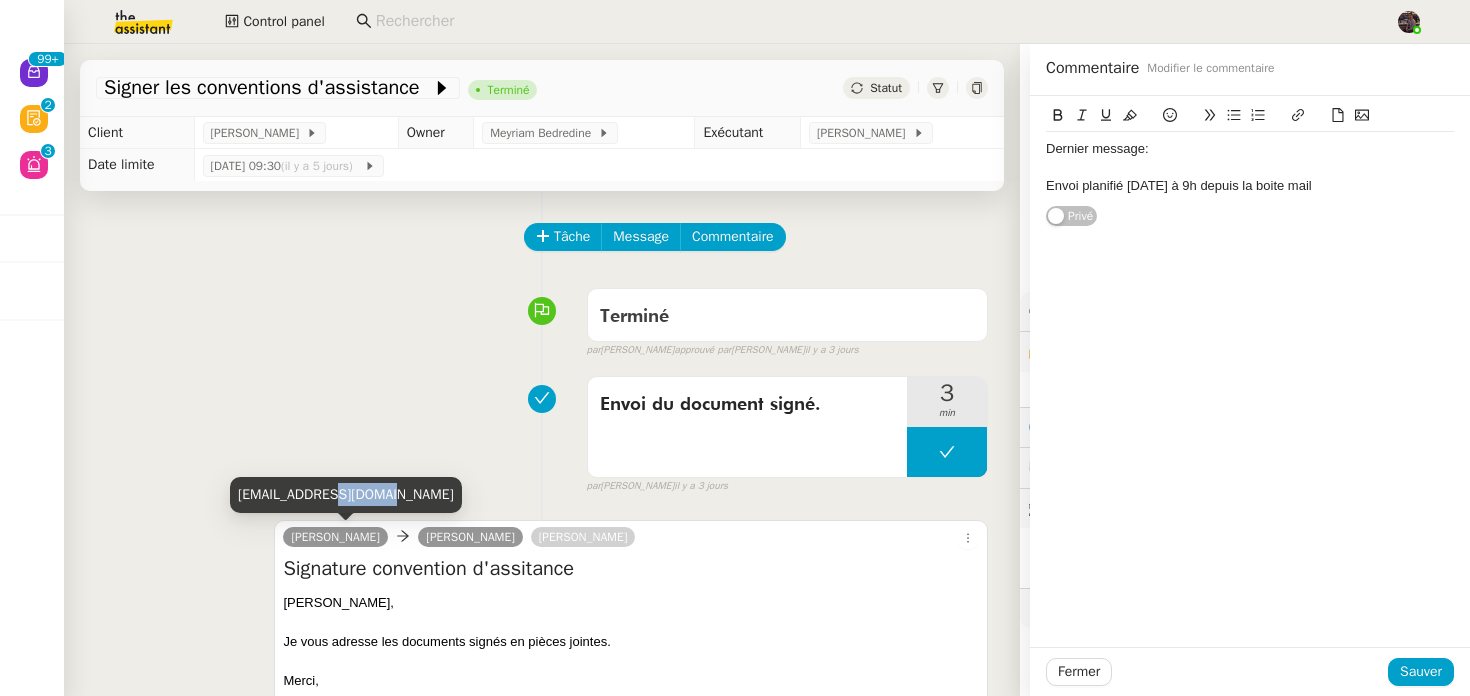 click on "iris@lynceus-partners.com" at bounding box center [346, 494] 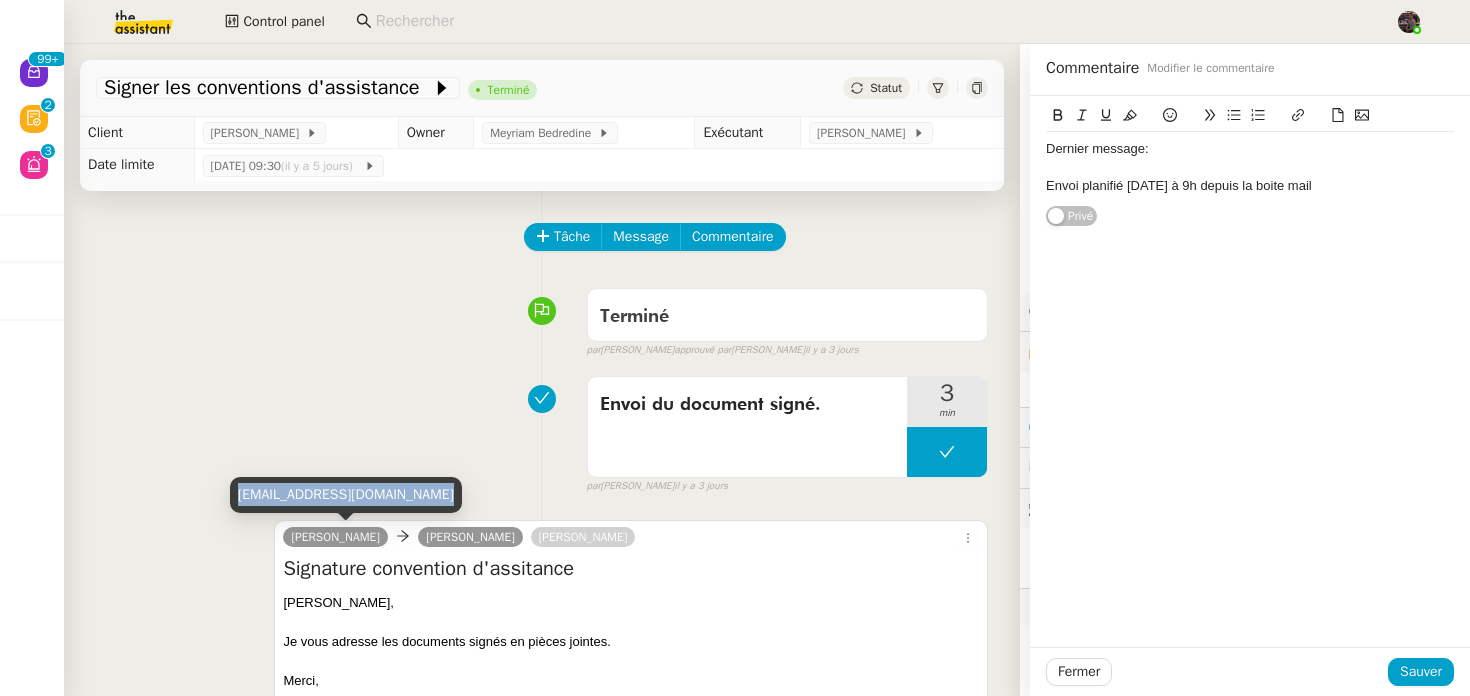 click on "iris@lynceus-partners.com" at bounding box center [346, 494] 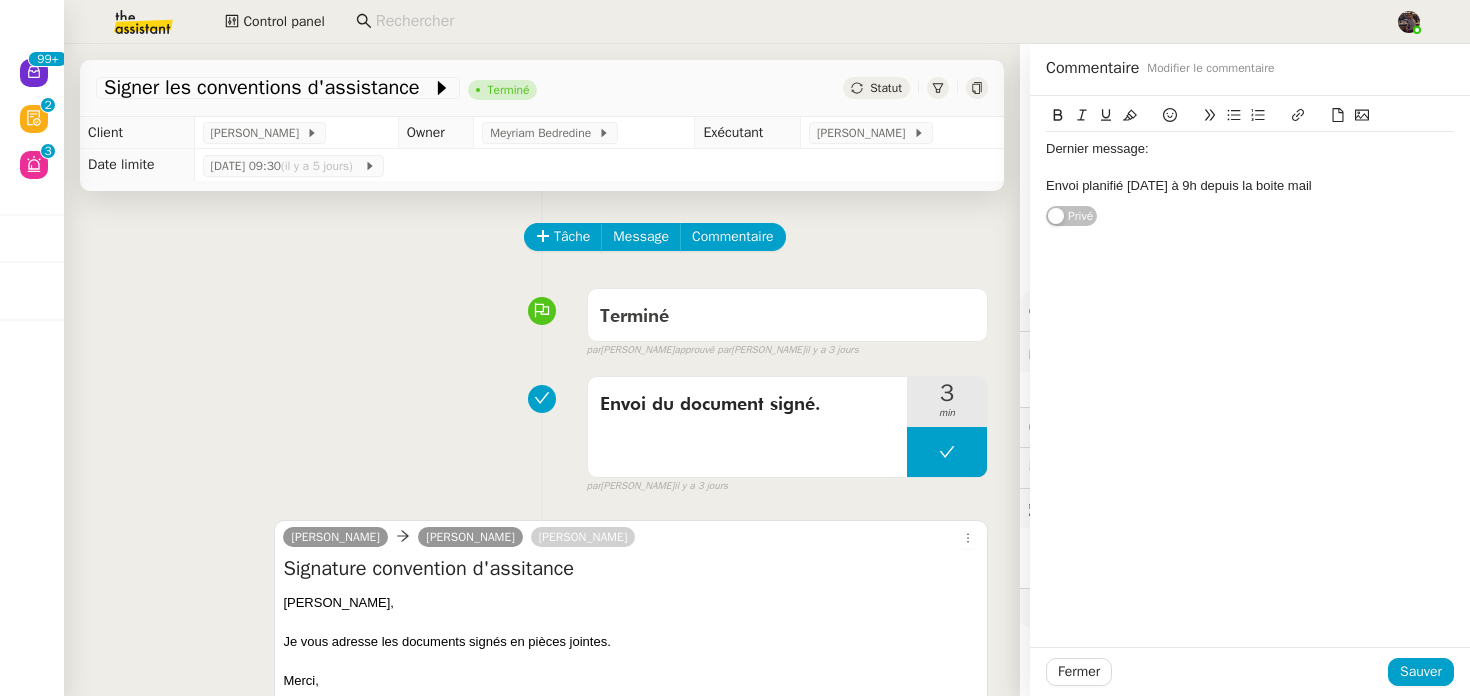 click on "Envoi planifié mardi 15/07 à 9h depuis la boite mail" 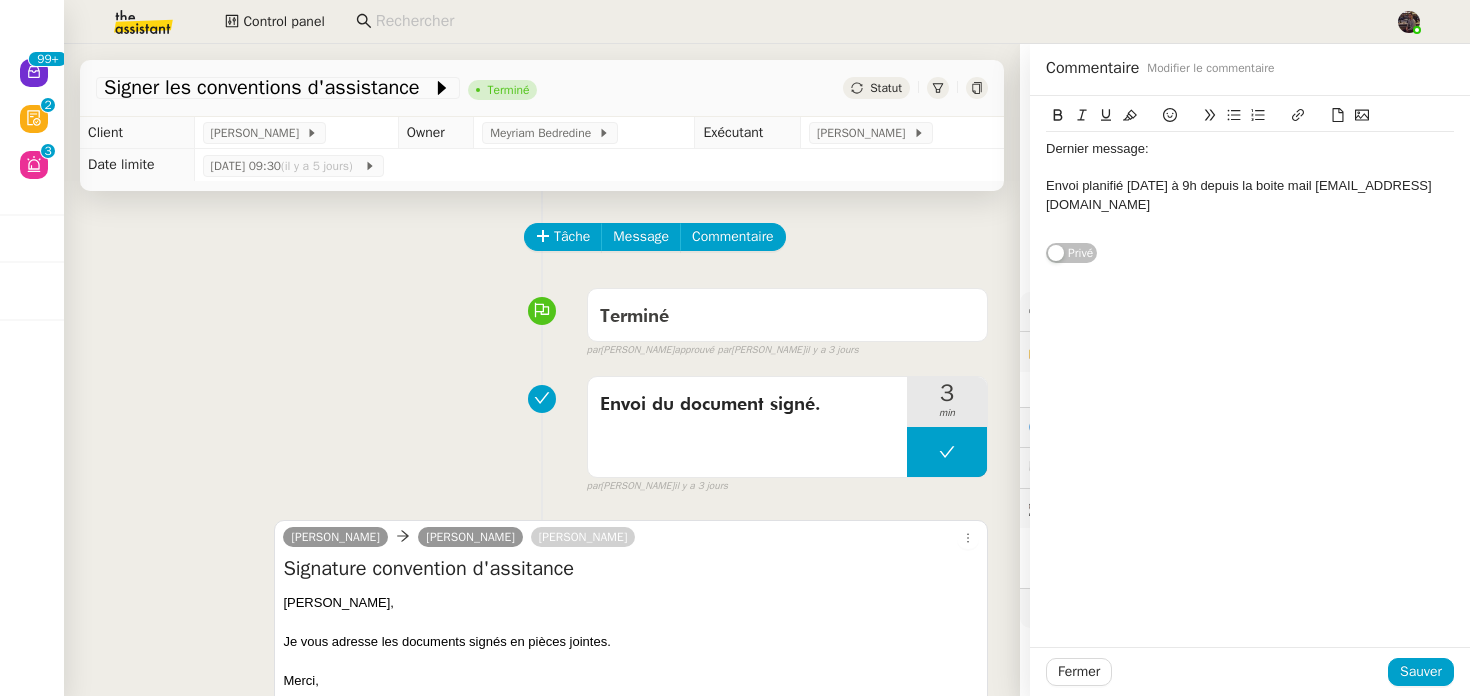 scroll, scrollTop: 0, scrollLeft: 0, axis: both 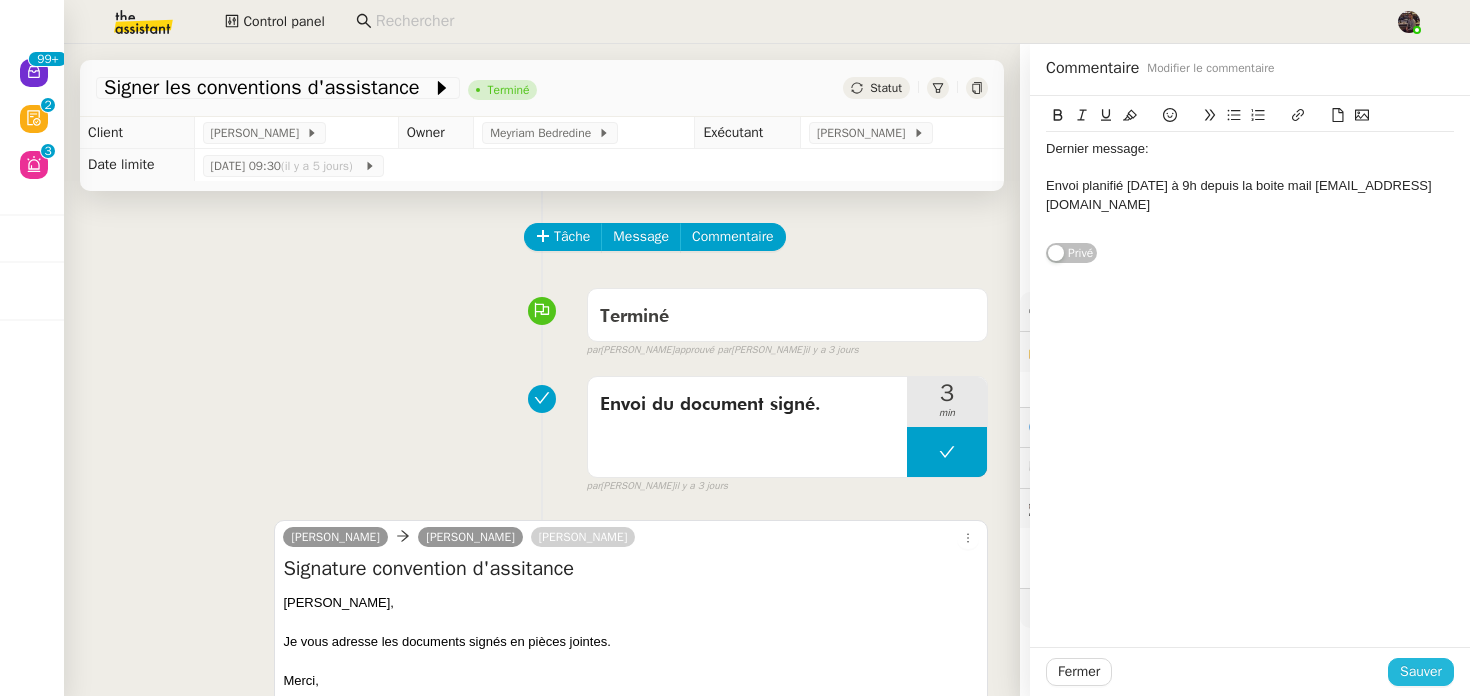 click on "Sauver" 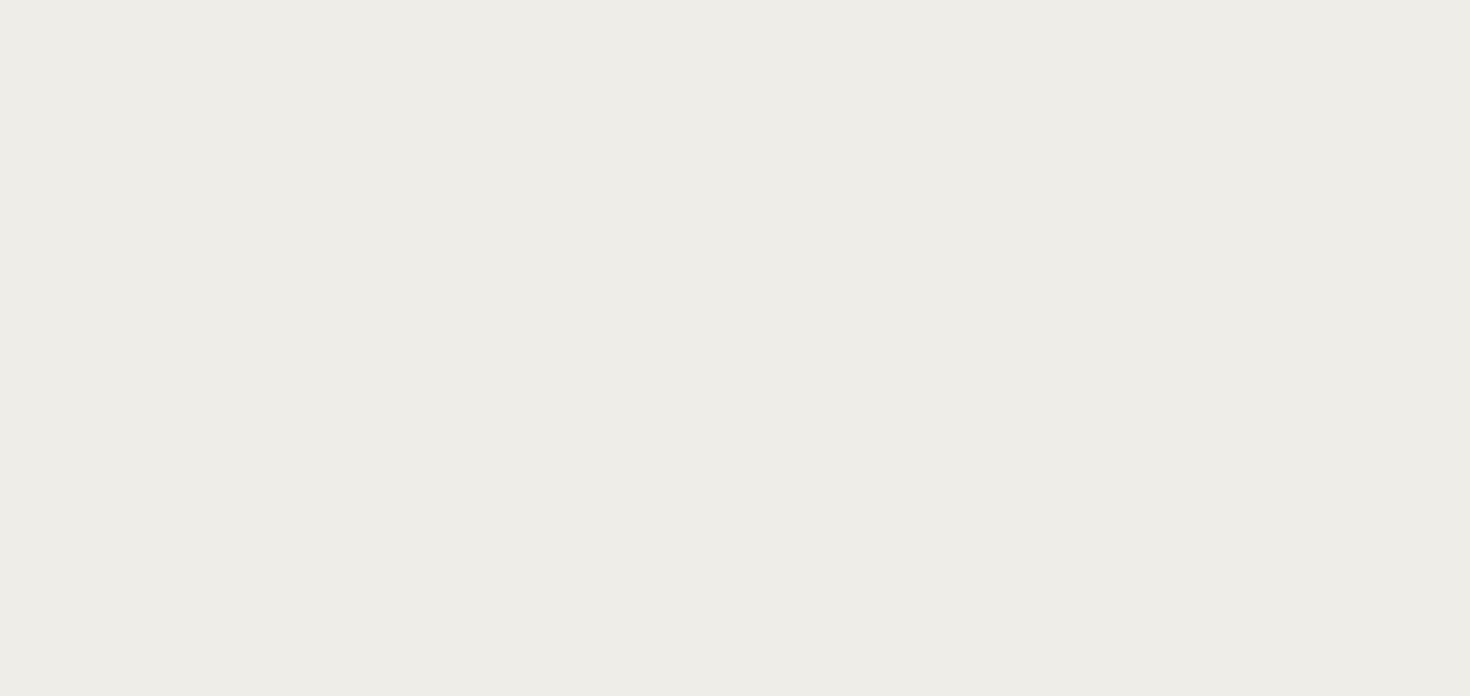 scroll, scrollTop: 0, scrollLeft: 0, axis: both 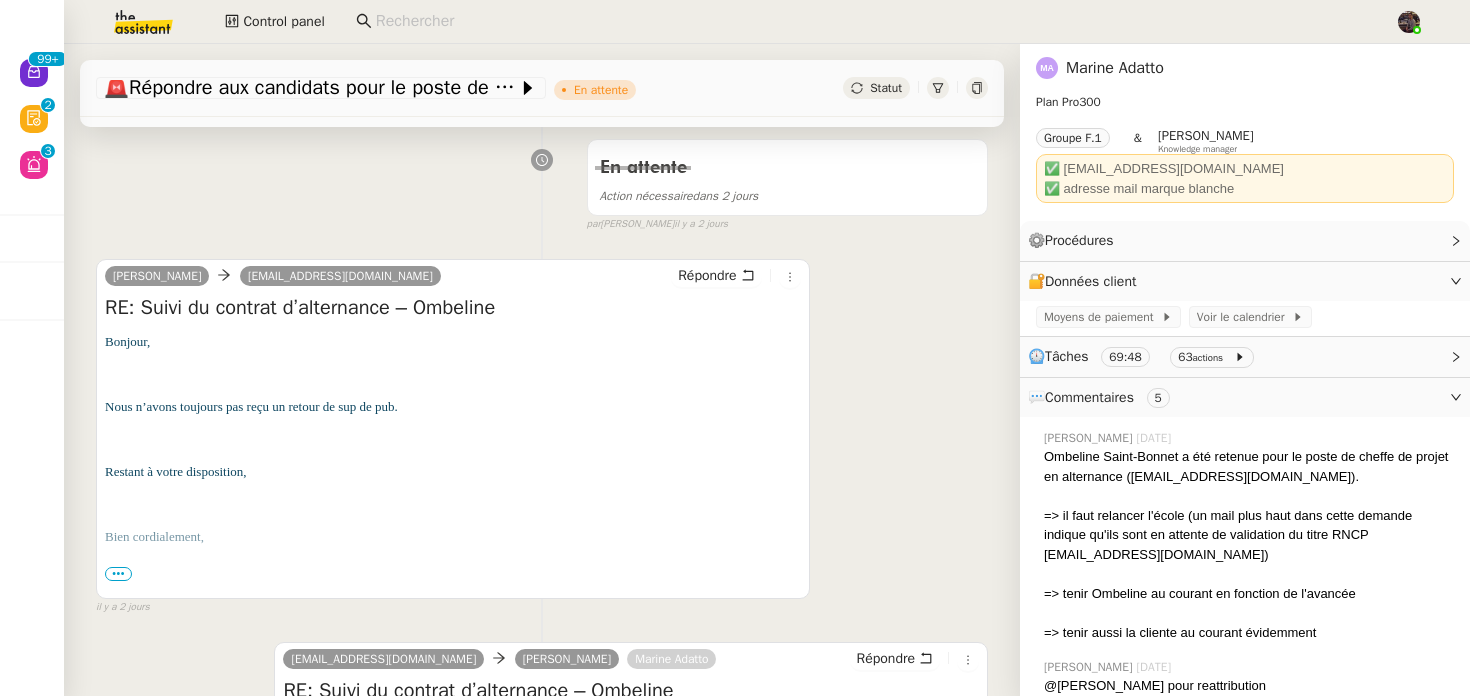 click on "En attente Action nécessaire  dans 2 jours  false par   Esther H.   il y a 2 jours" at bounding box center (542, 181) 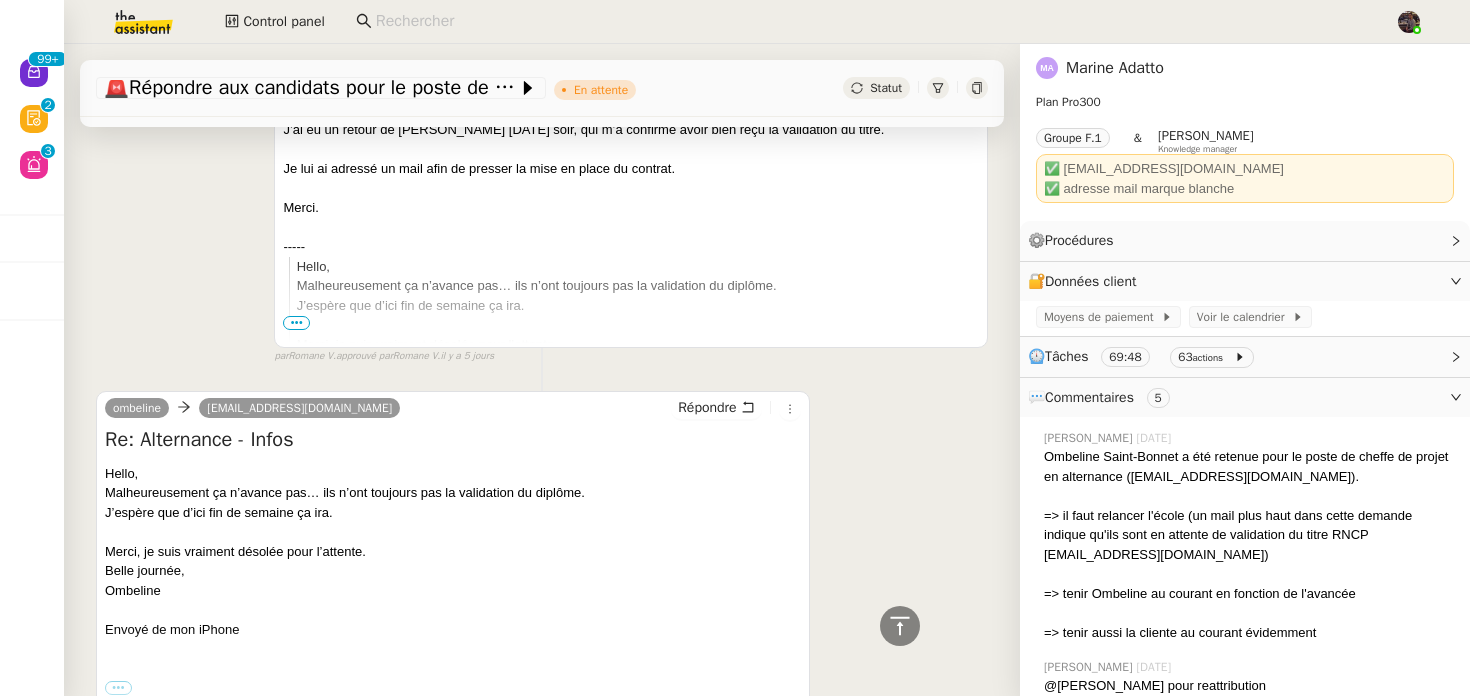 scroll, scrollTop: 2745, scrollLeft: 0, axis: vertical 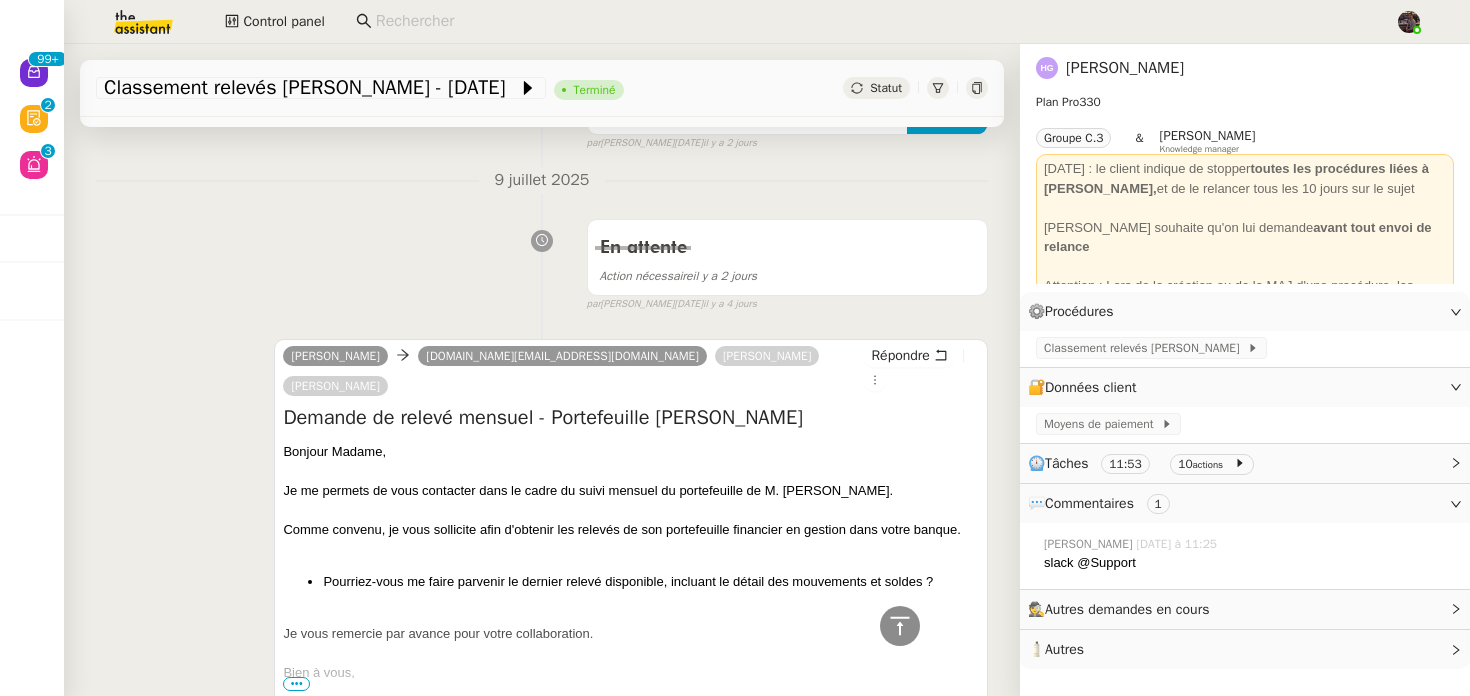 click 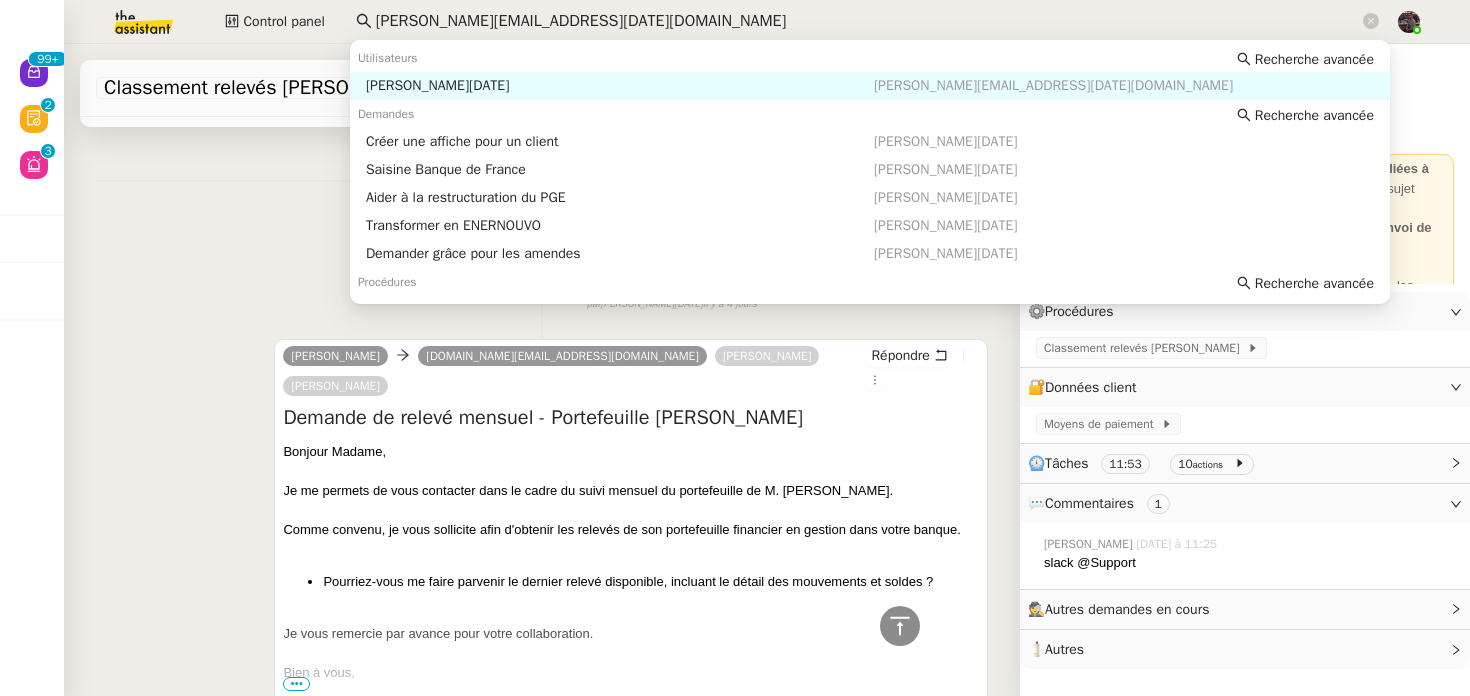 click on "[PERSON_NAME][DATE]" at bounding box center [620, 86] 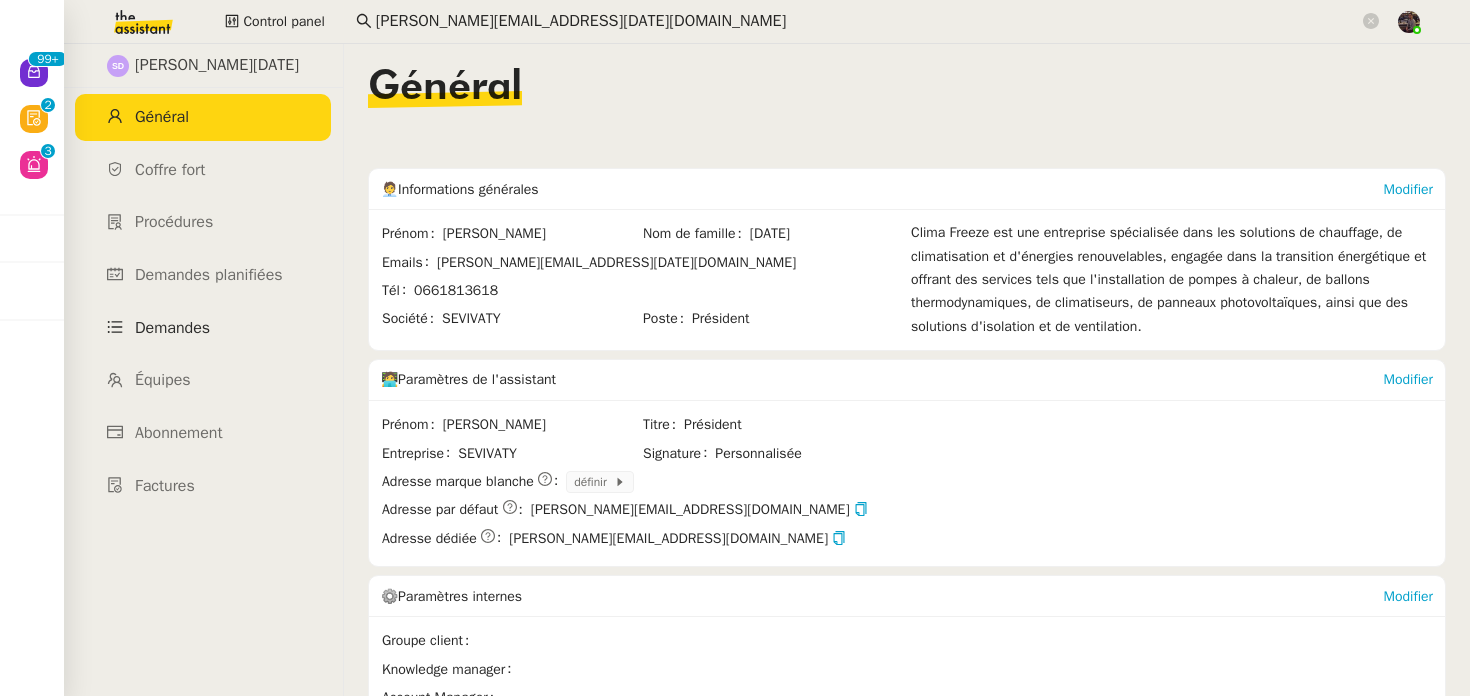 click on "Demandes" 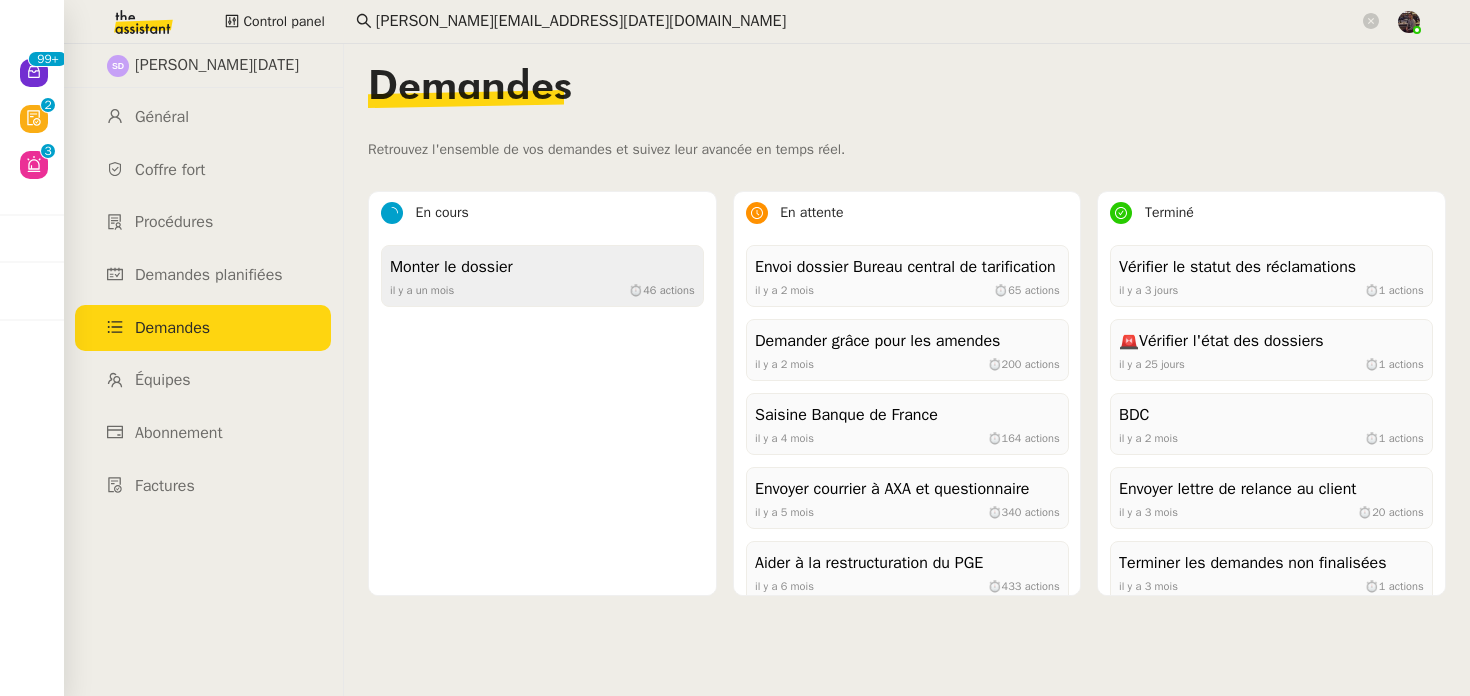 click on "[DATE]     ⏱  46   actions" 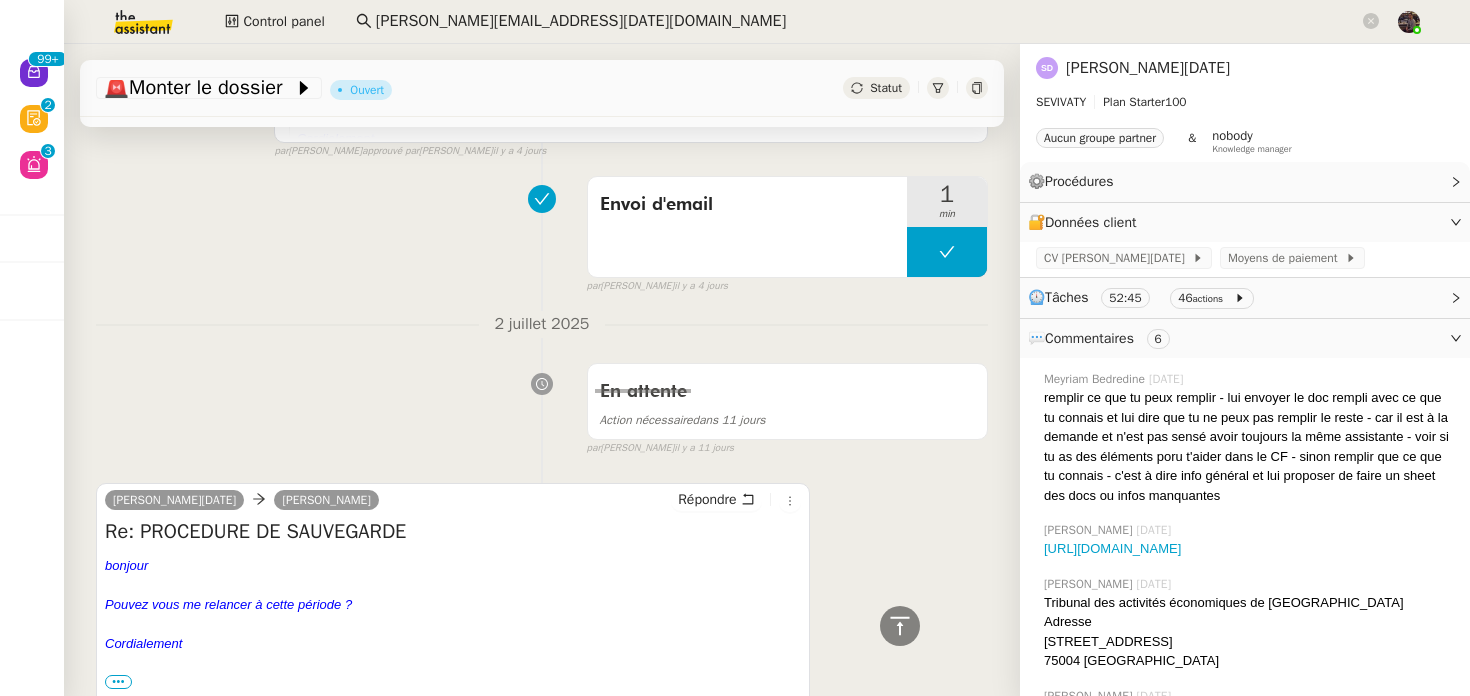 scroll, scrollTop: 1485, scrollLeft: 0, axis: vertical 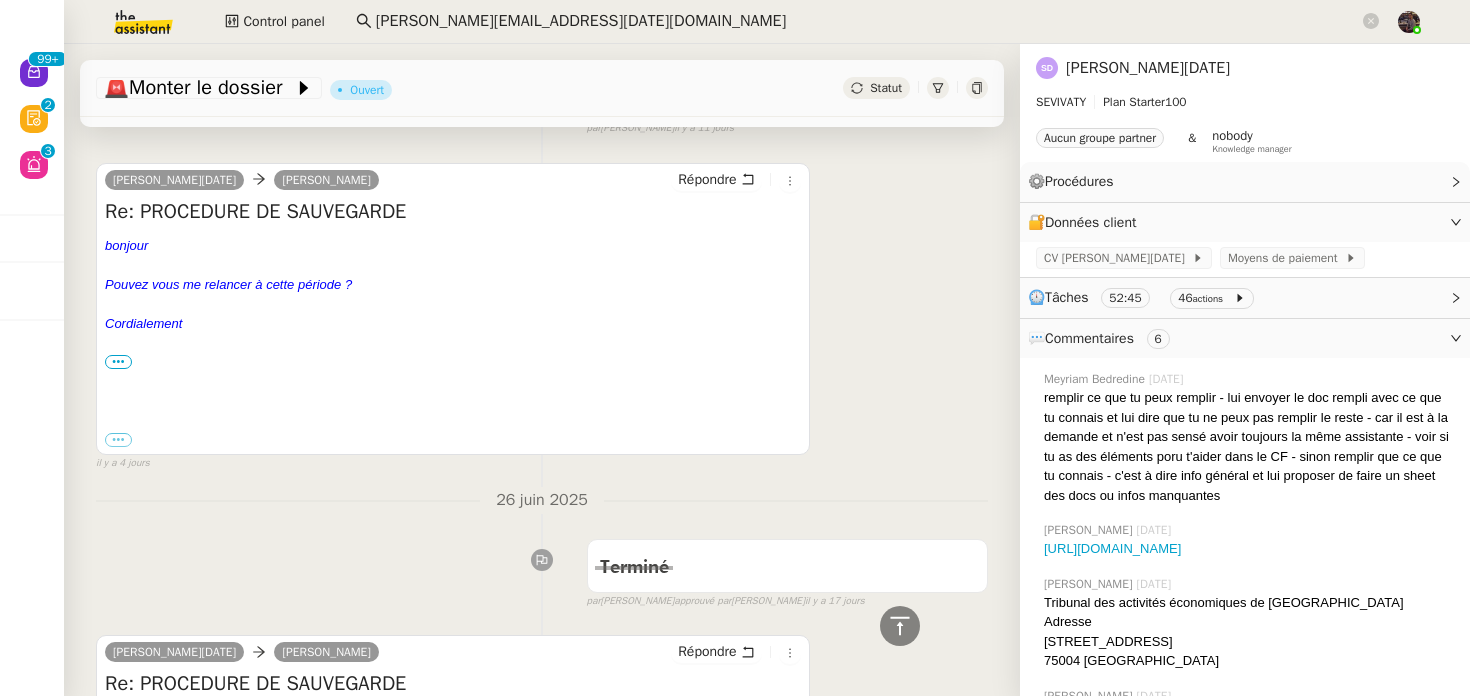 click on "[PERSON_NAME][DATE]" 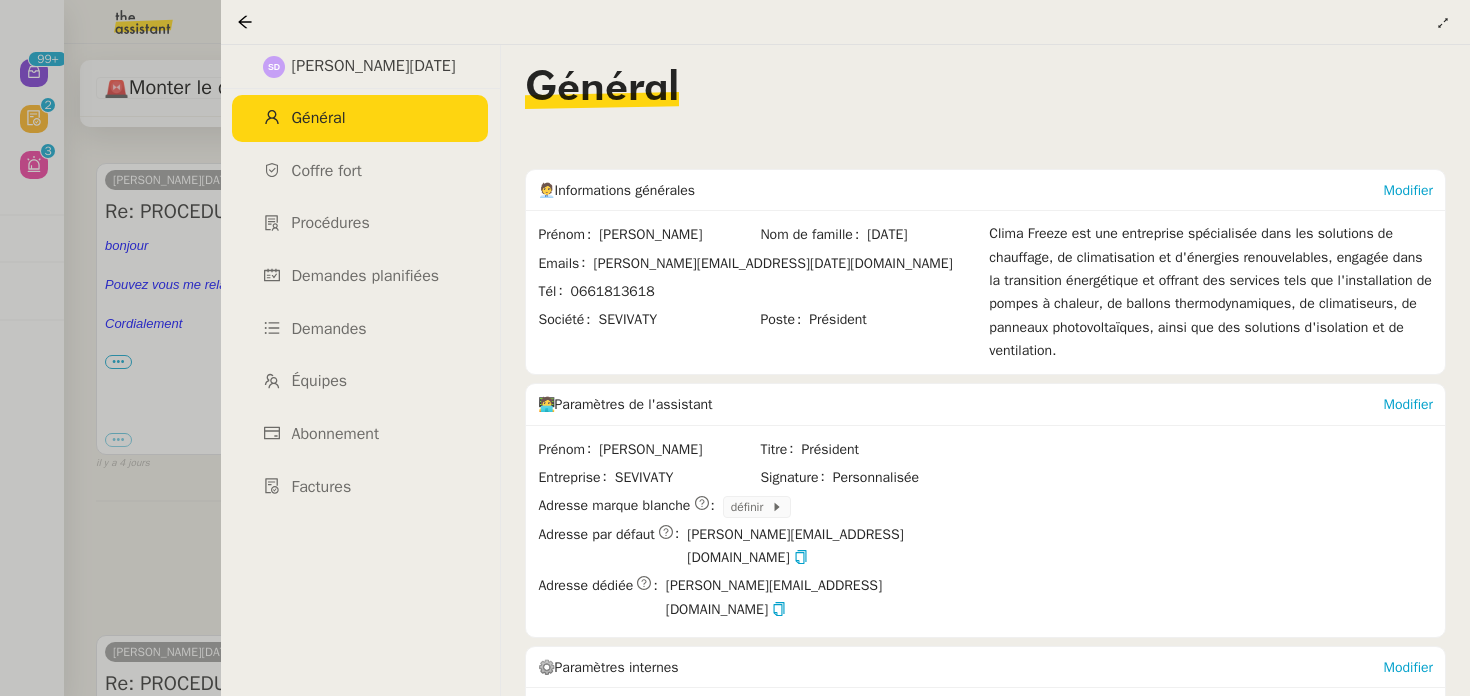 scroll, scrollTop: 348, scrollLeft: 0, axis: vertical 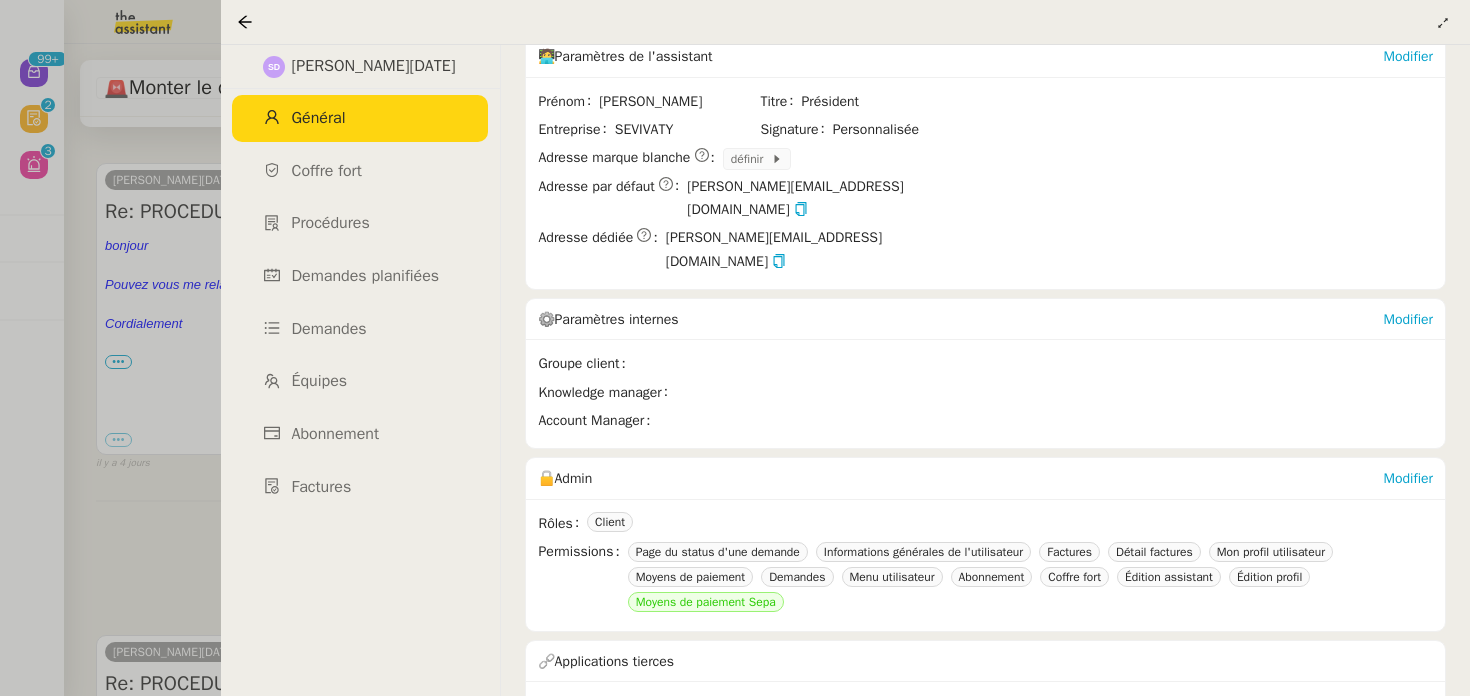 click on "cus_RIQnsPeXNPMH6q" 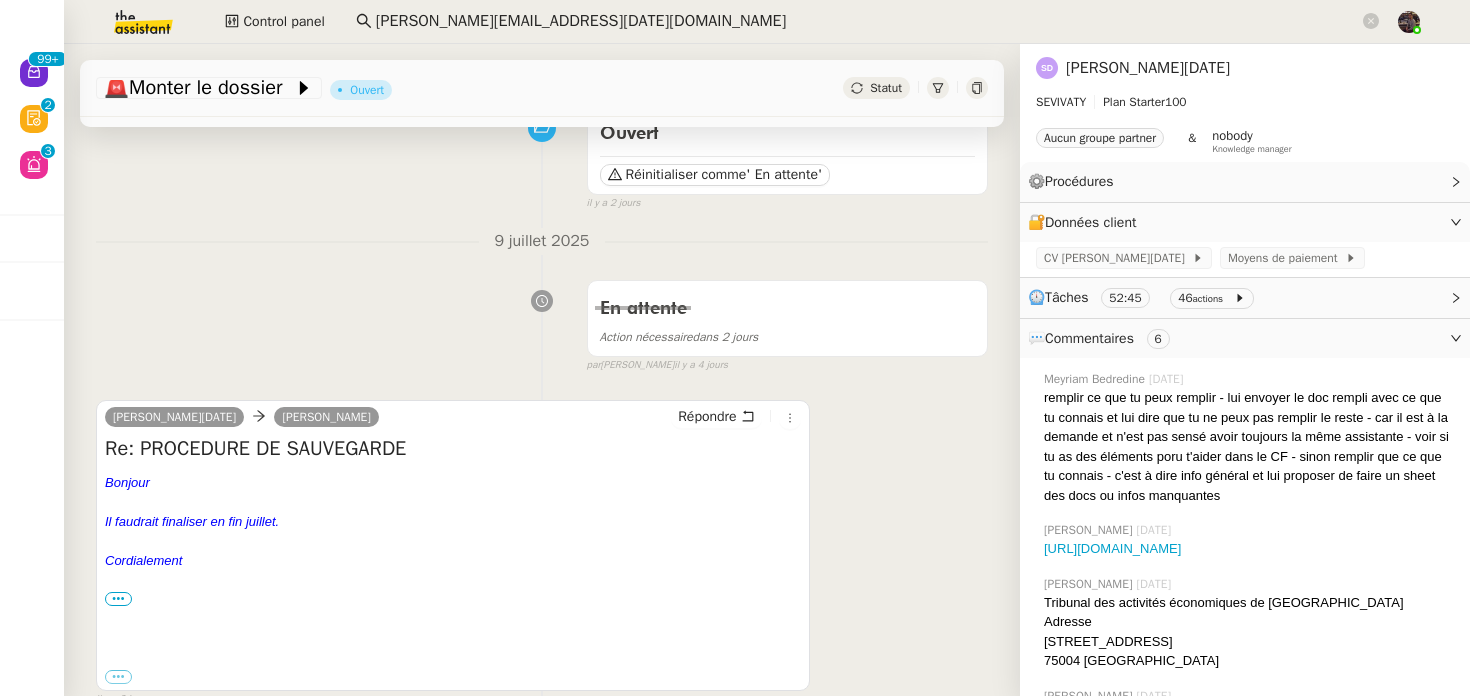 scroll, scrollTop: 270, scrollLeft: 0, axis: vertical 